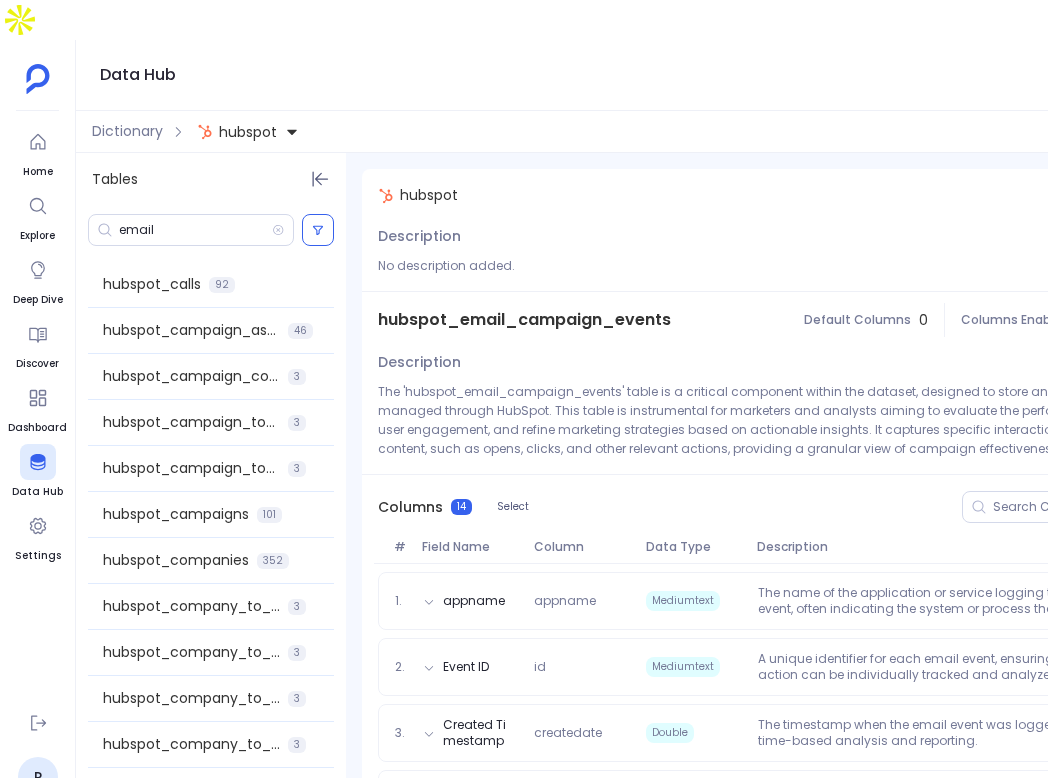 scroll, scrollTop: 0, scrollLeft: 0, axis: both 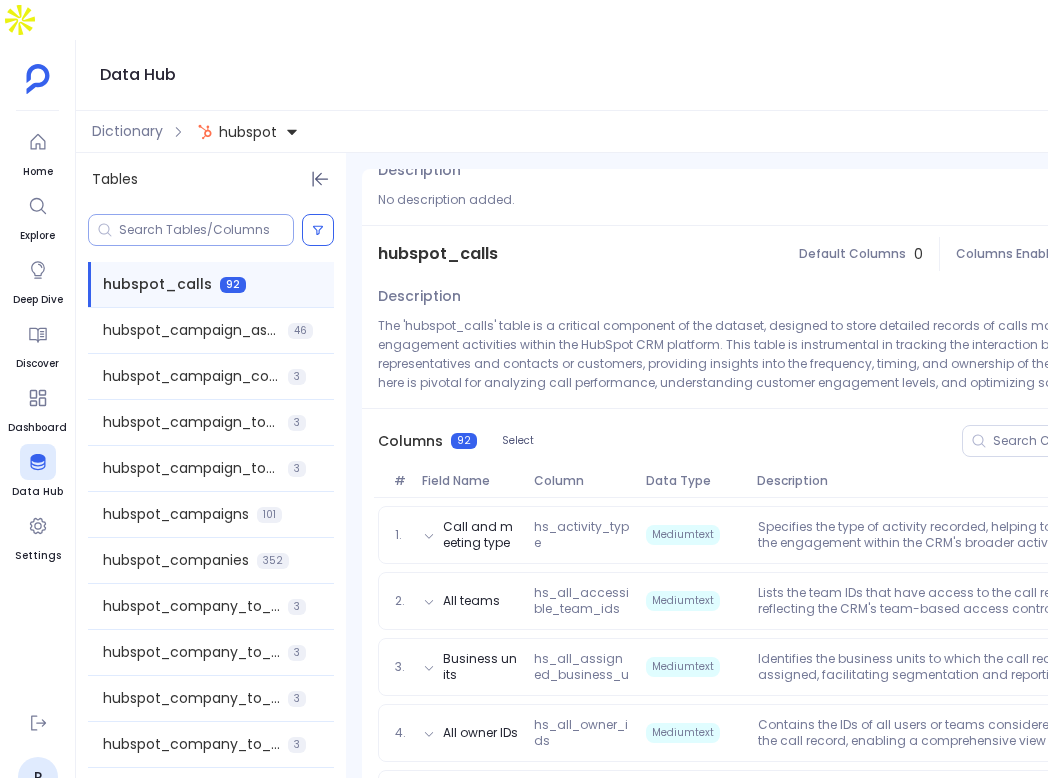 click at bounding box center [191, 230] 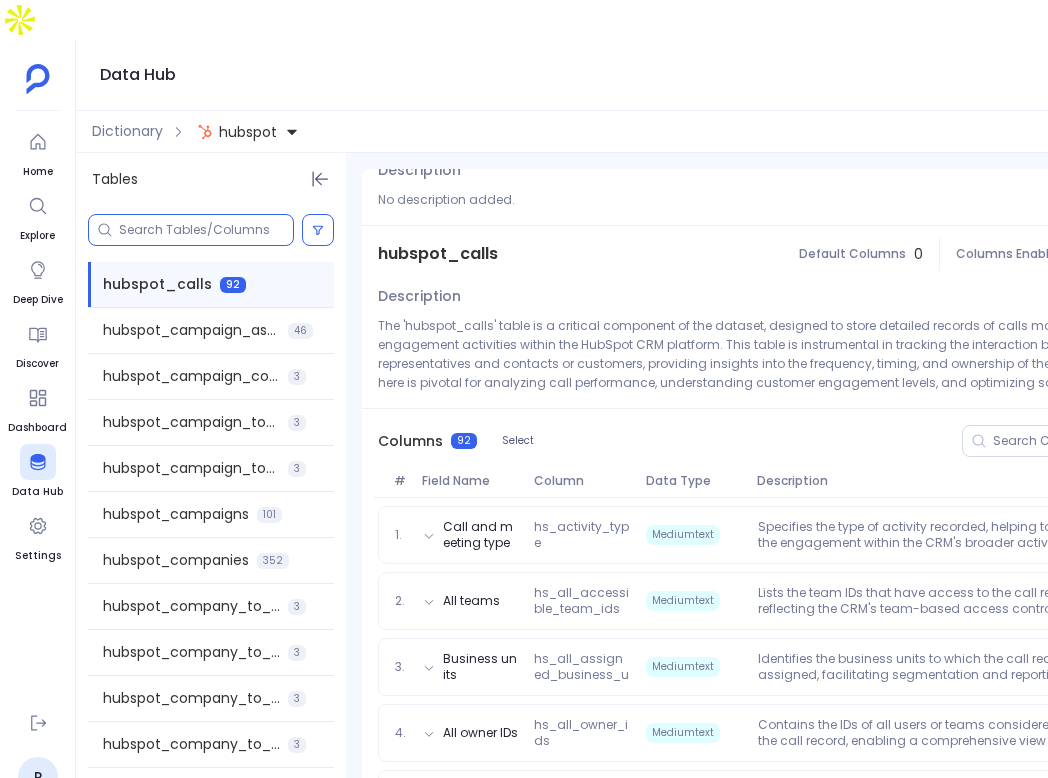 click at bounding box center (206, 230) 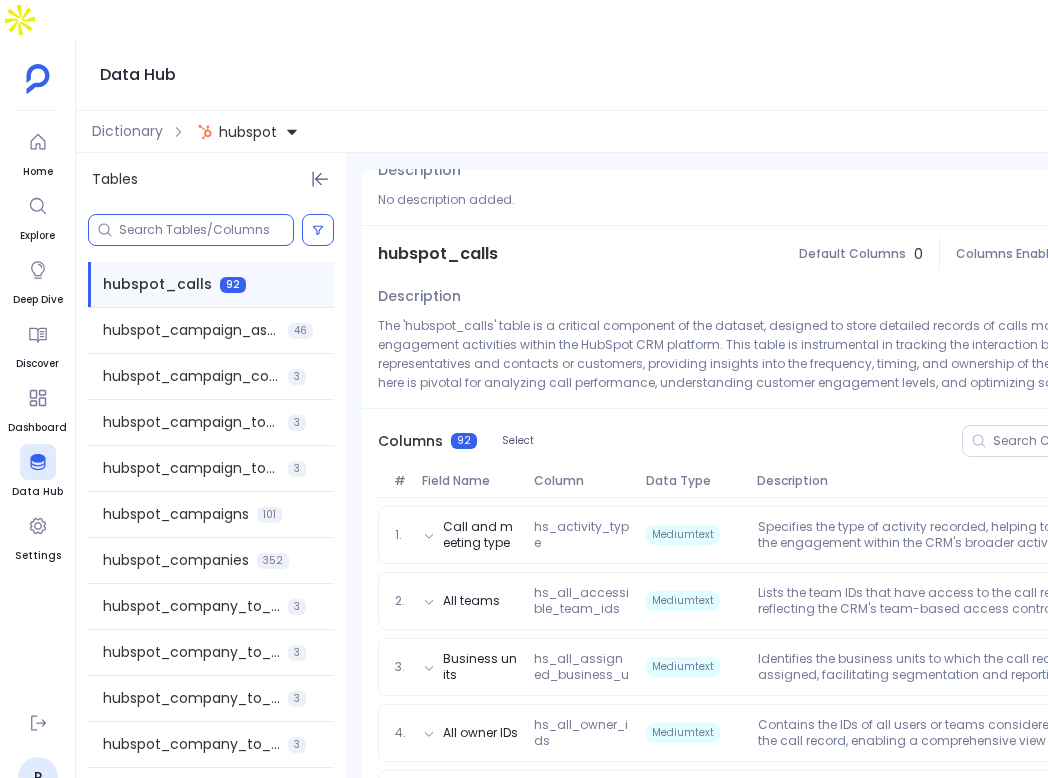 click at bounding box center (206, 230) 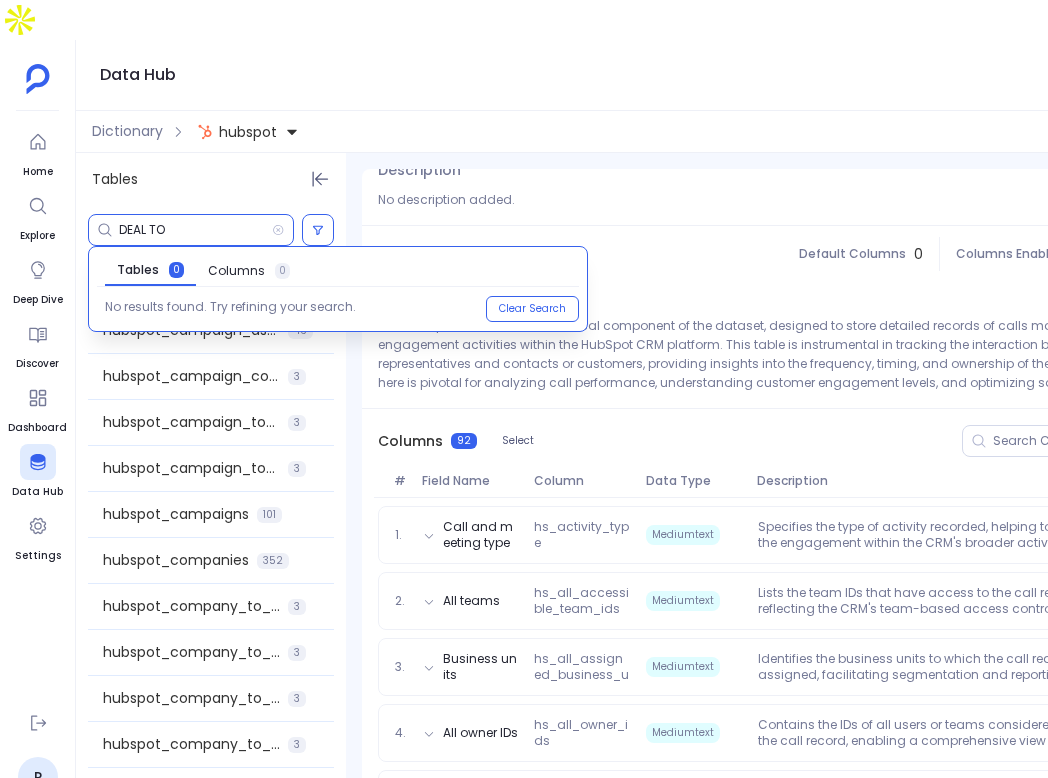 click on "DEAL TO" at bounding box center [195, 230] 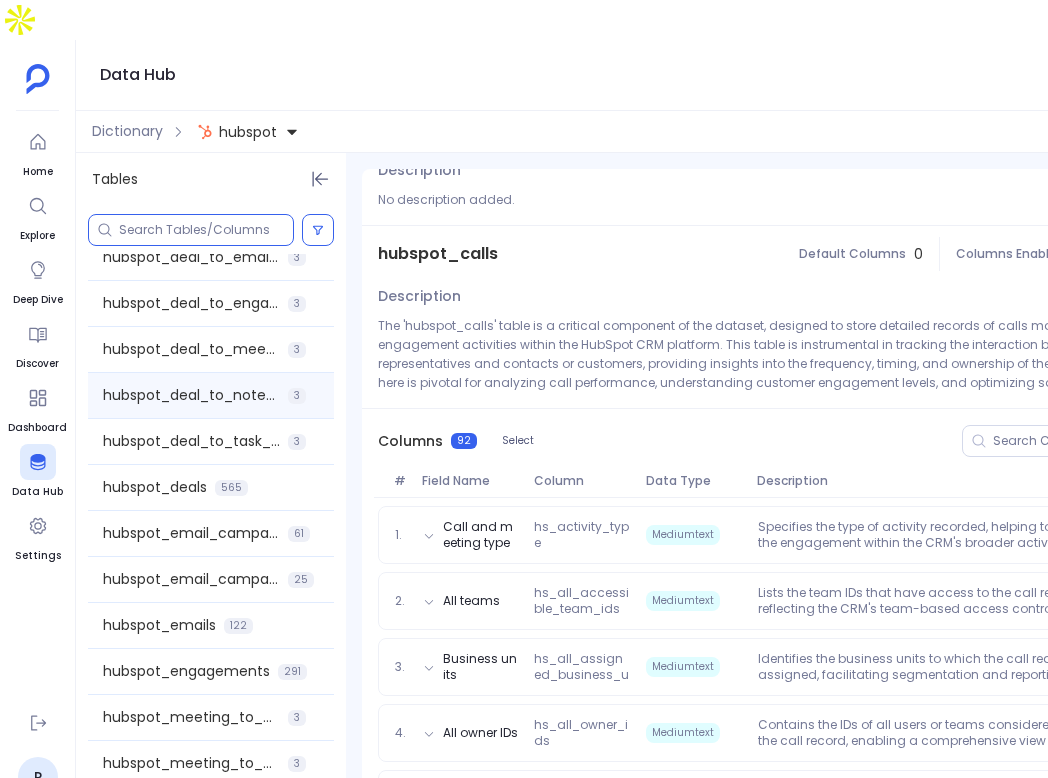 scroll, scrollTop: 1293, scrollLeft: 0, axis: vertical 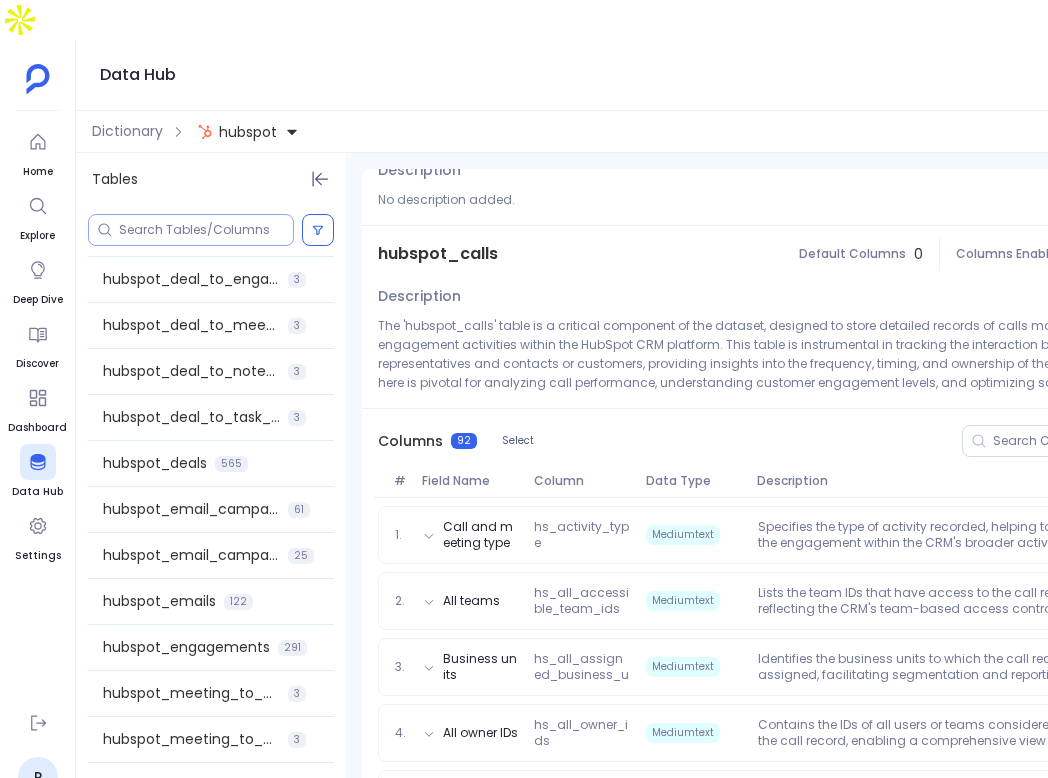 click at bounding box center [206, 230] 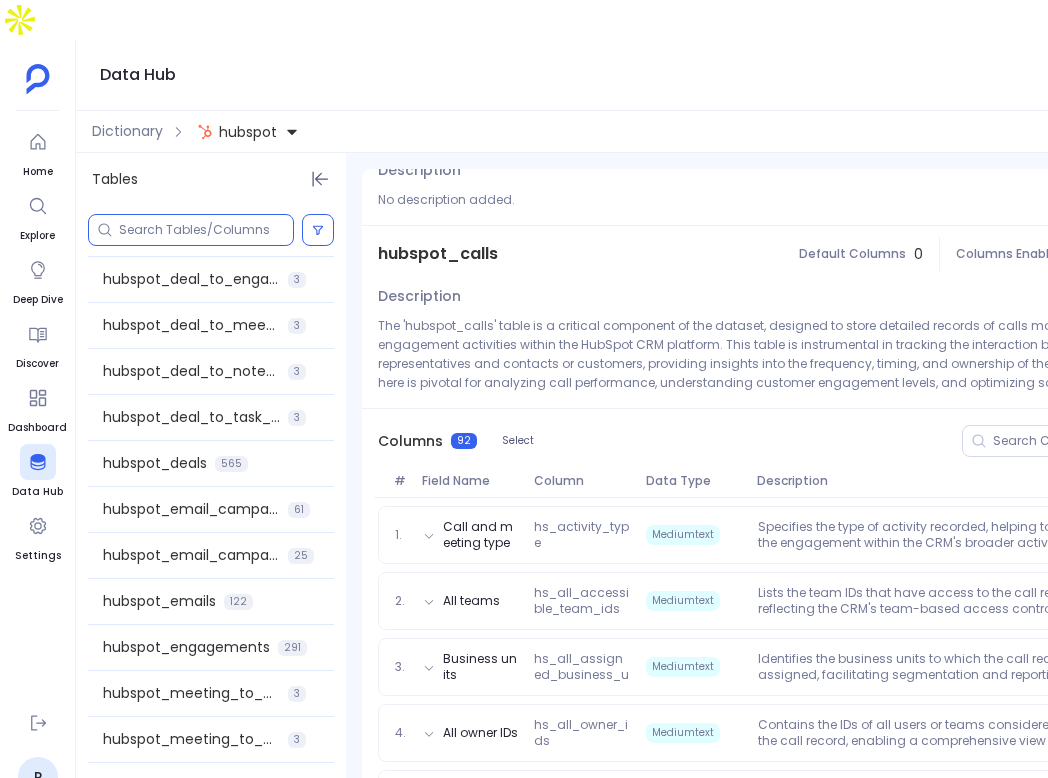 click at bounding box center [206, 230] 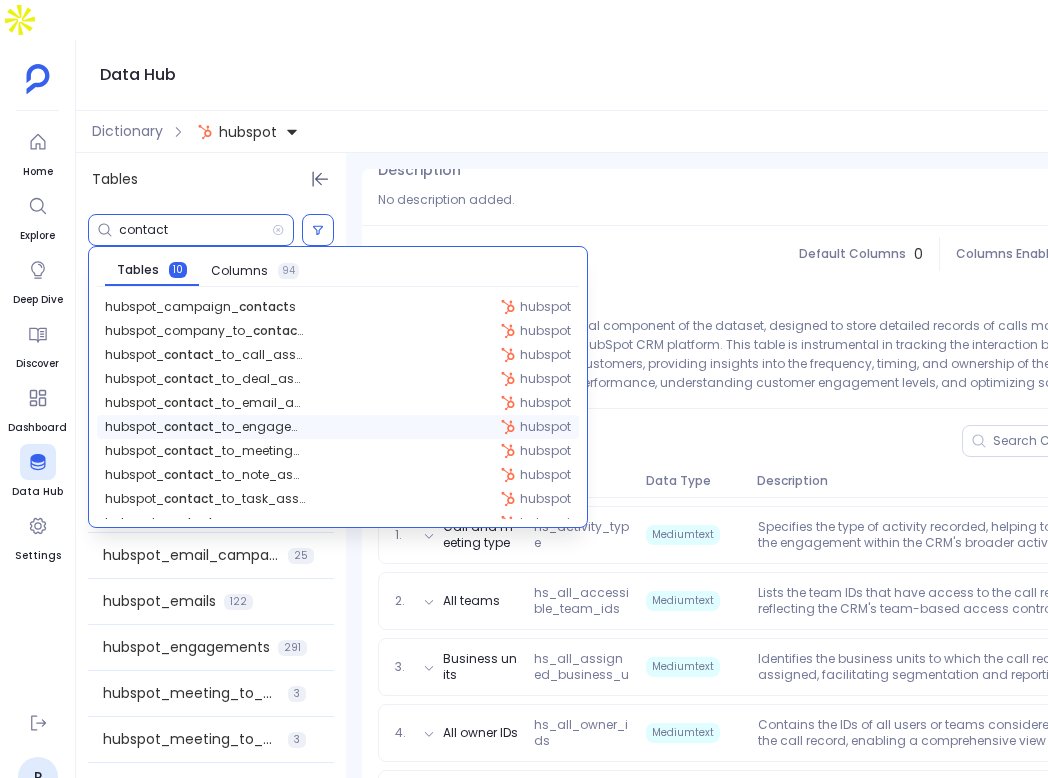 type on "contact" 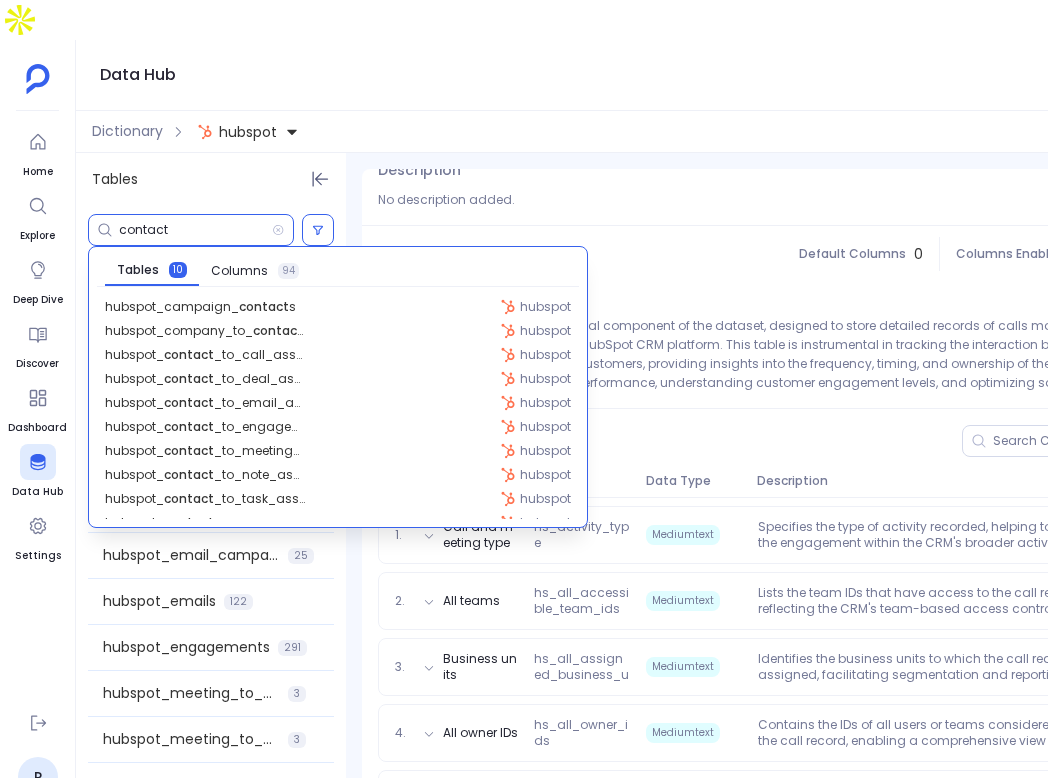 click on "contact" at bounding box center [195, 230] 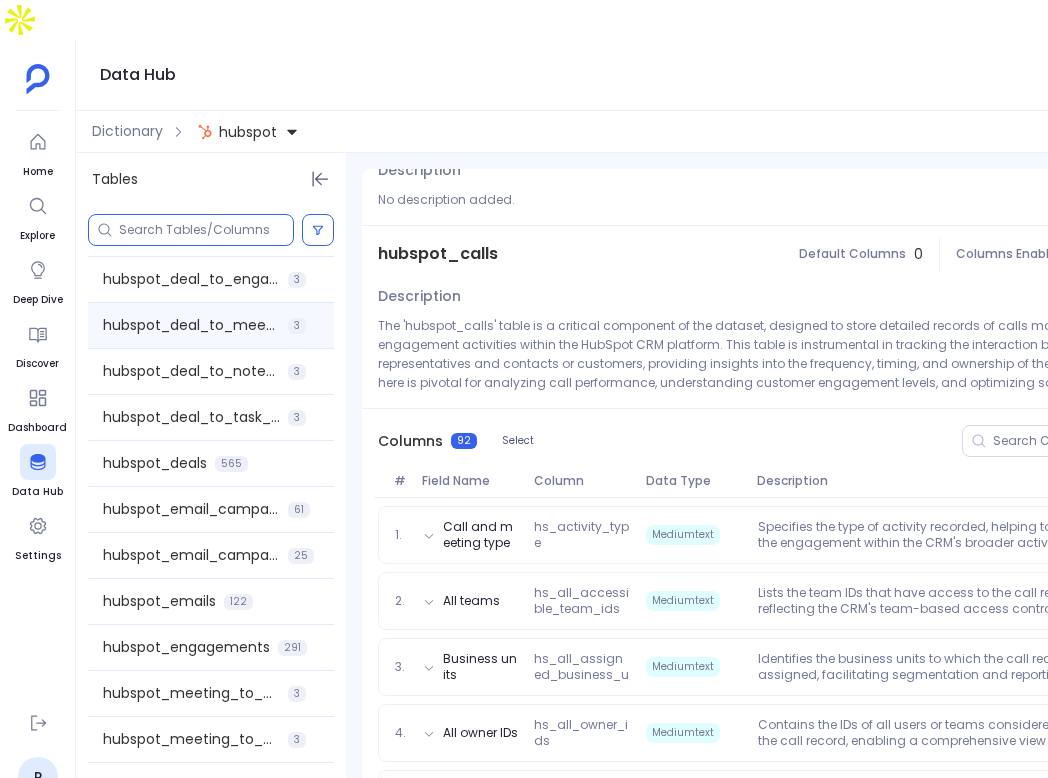scroll, scrollTop: 1296, scrollLeft: 0, axis: vertical 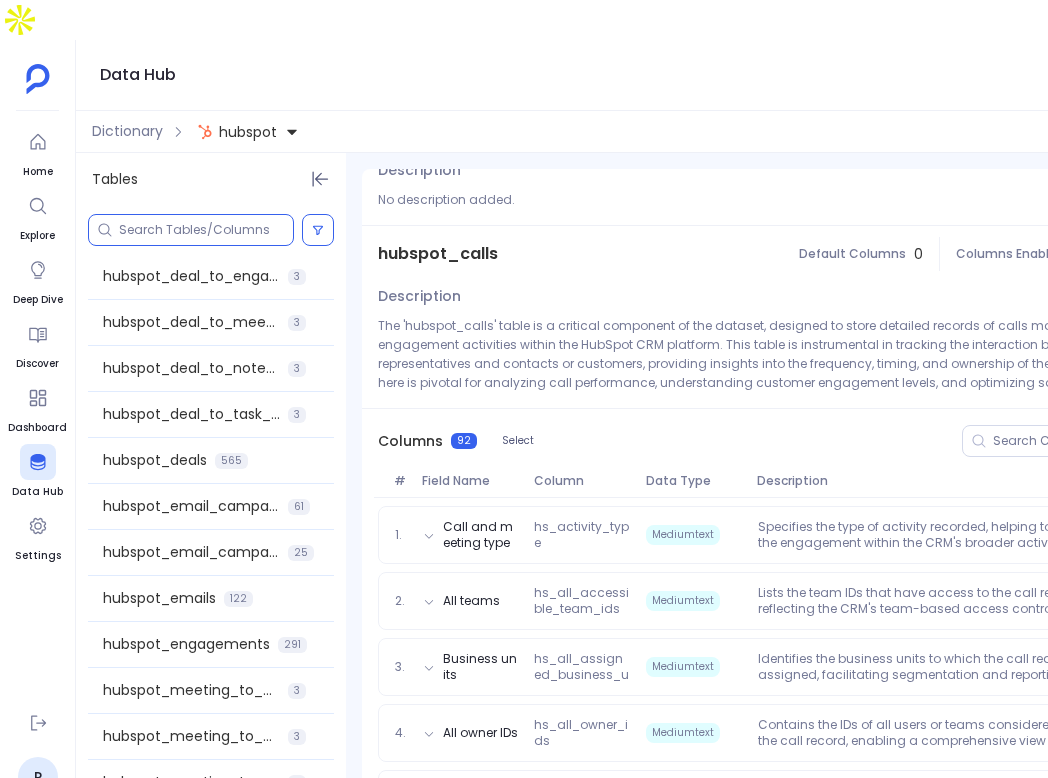 click at bounding box center [206, 230] 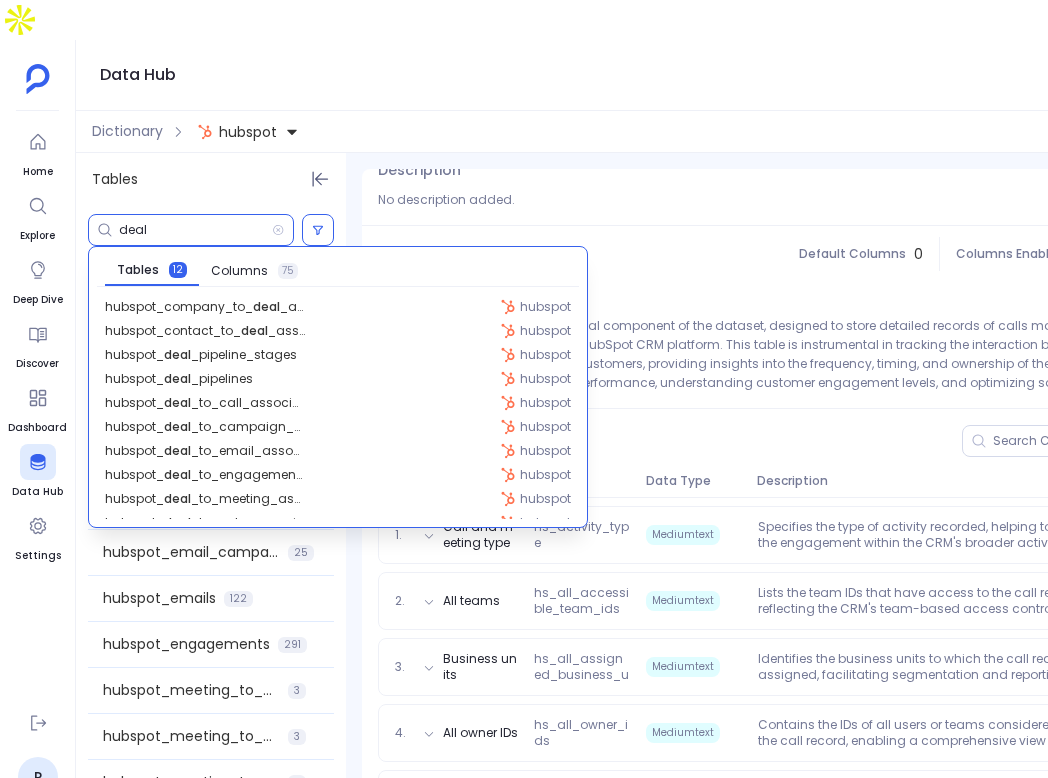 click on "deal" at bounding box center [195, 230] 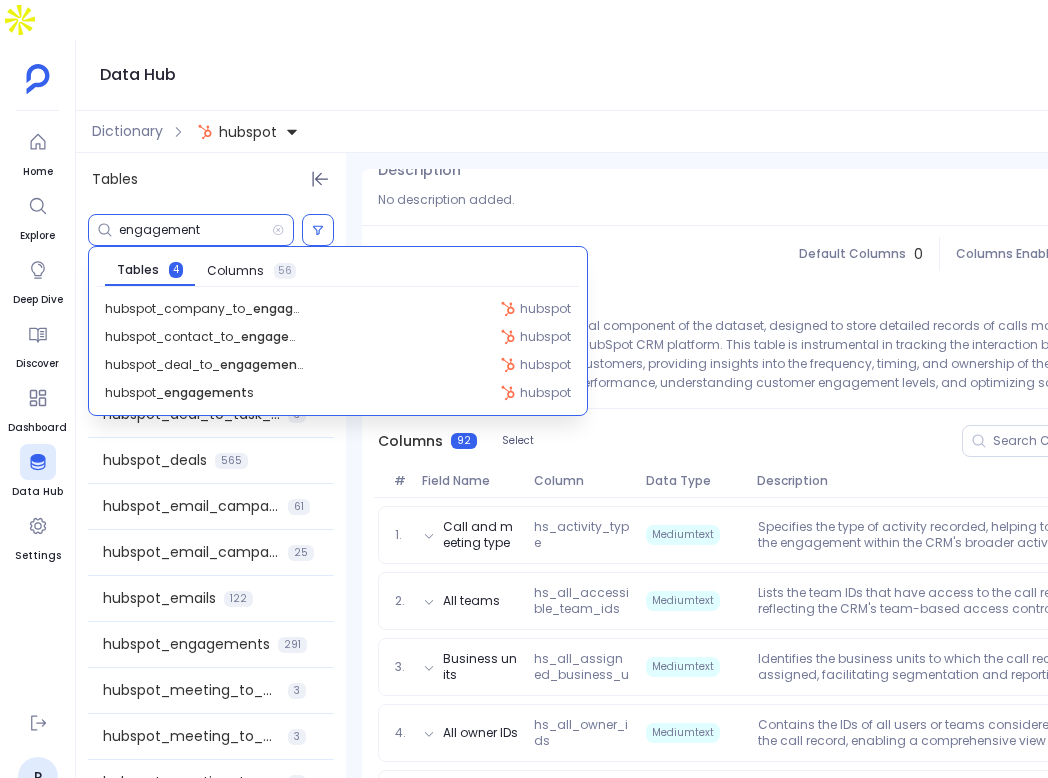 click on "engagement" at bounding box center (195, 230) 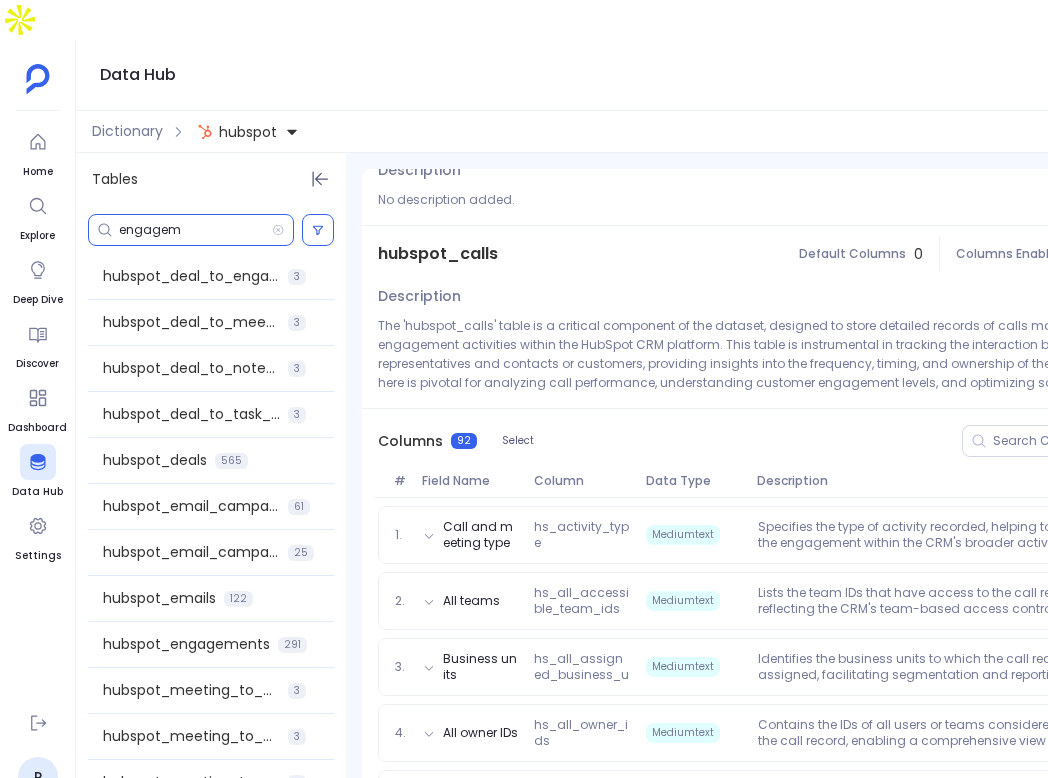 type on "engagemn" 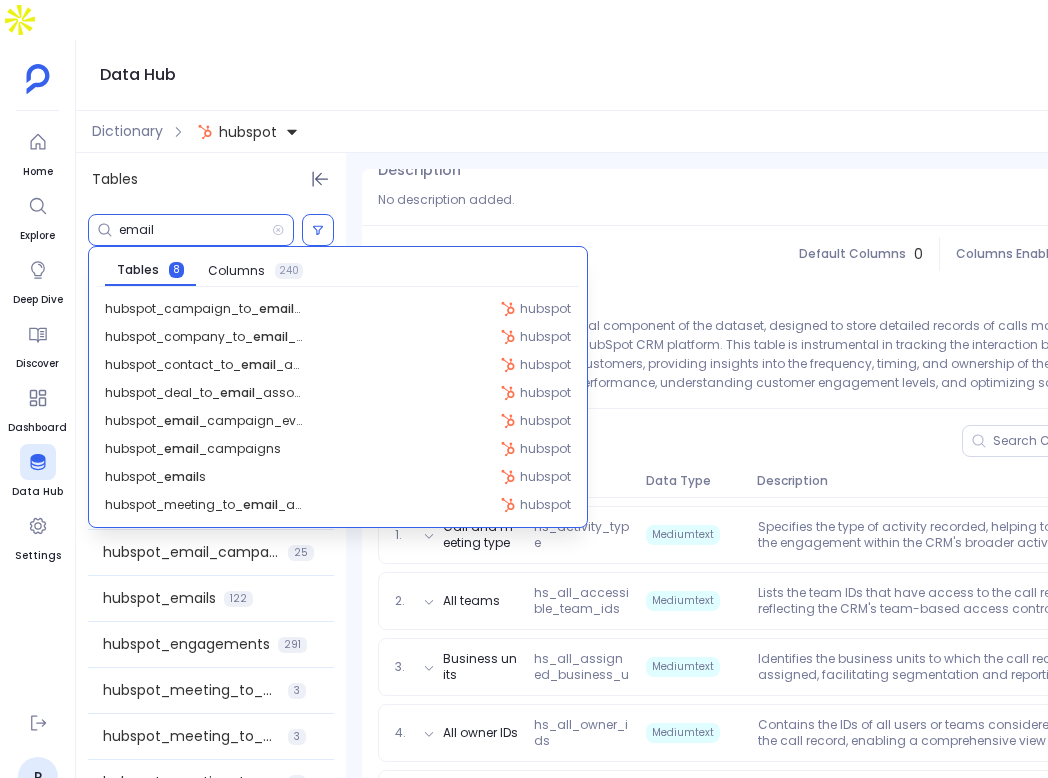 click on "email" at bounding box center [195, 230] 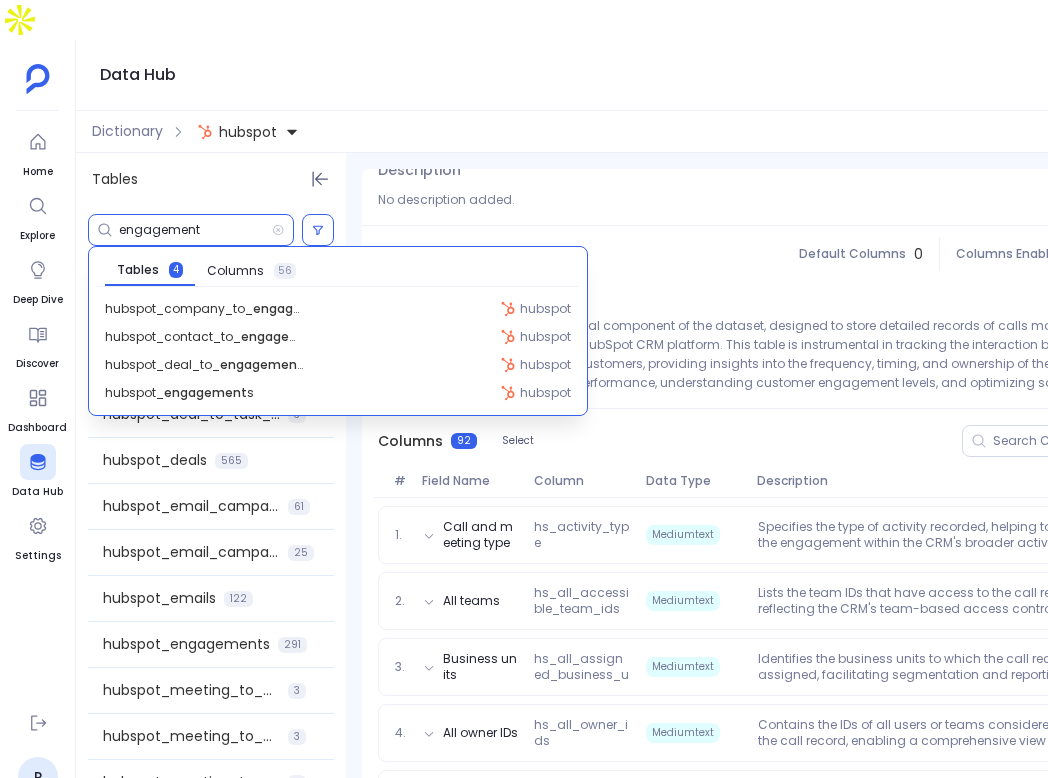 click on "engagement" at bounding box center [191, 230] 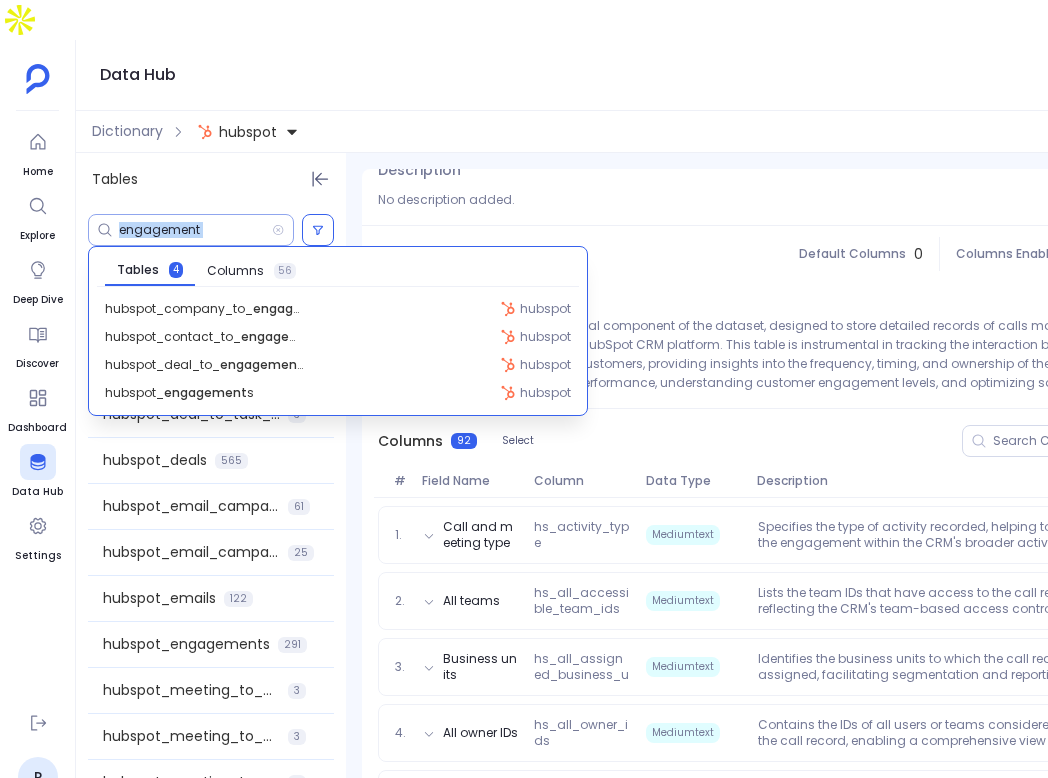 click on "engagement" at bounding box center (191, 230) 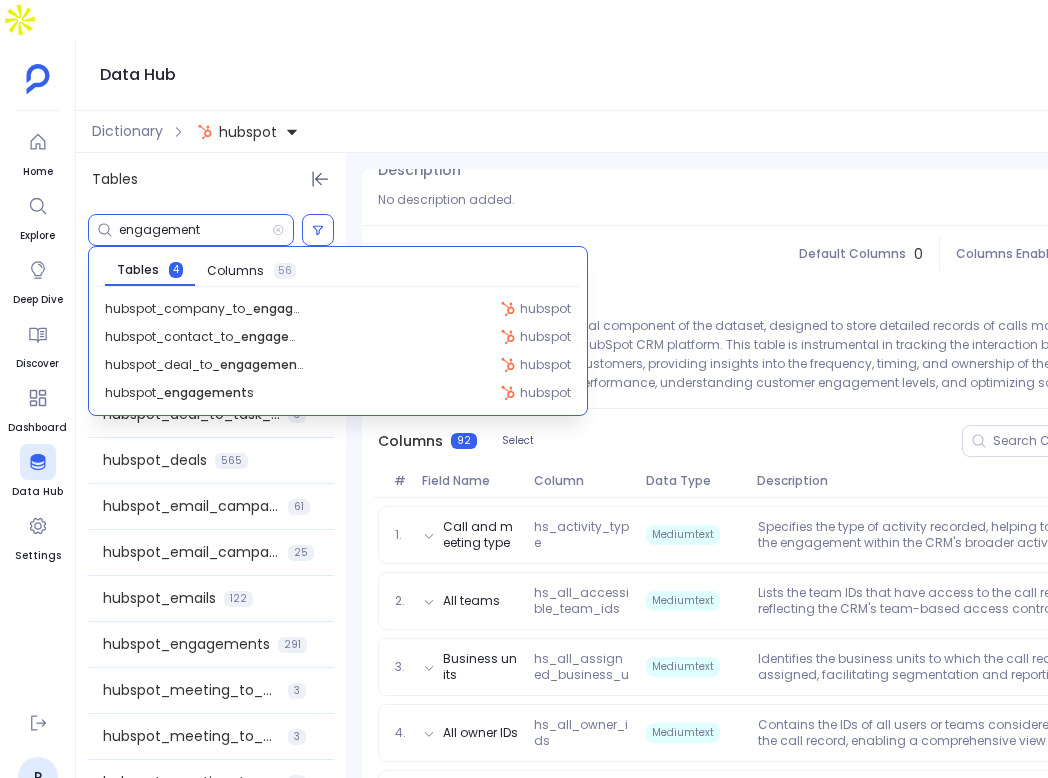 click on "engagement" at bounding box center (195, 230) 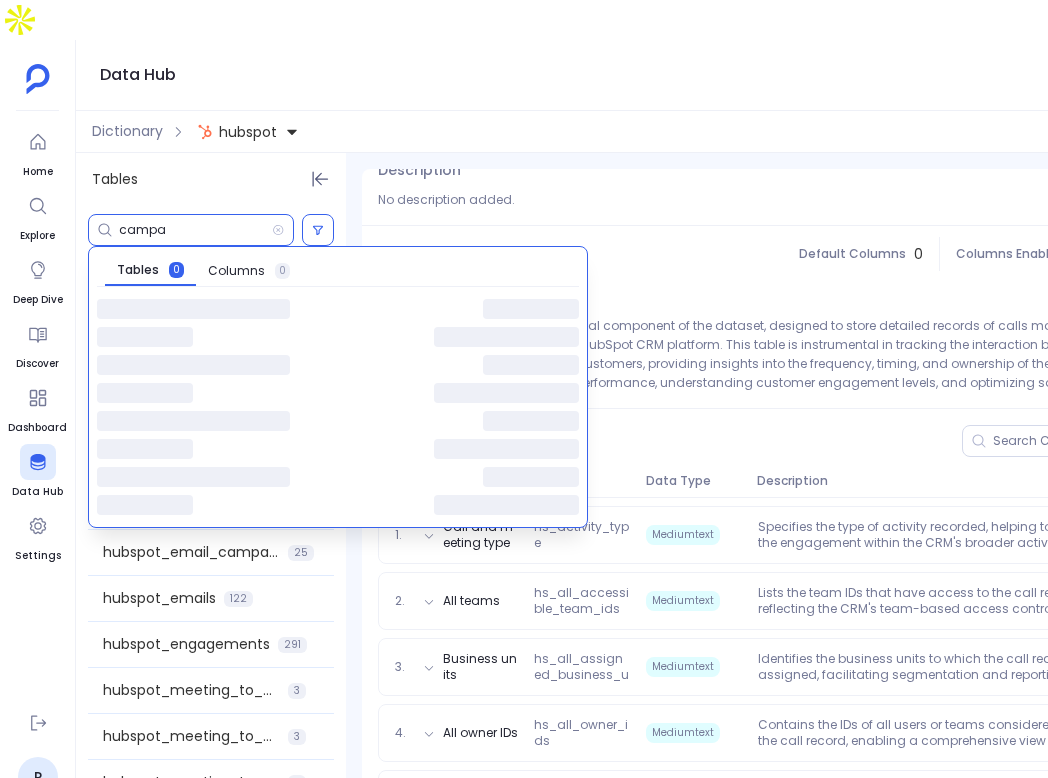 type on "campai" 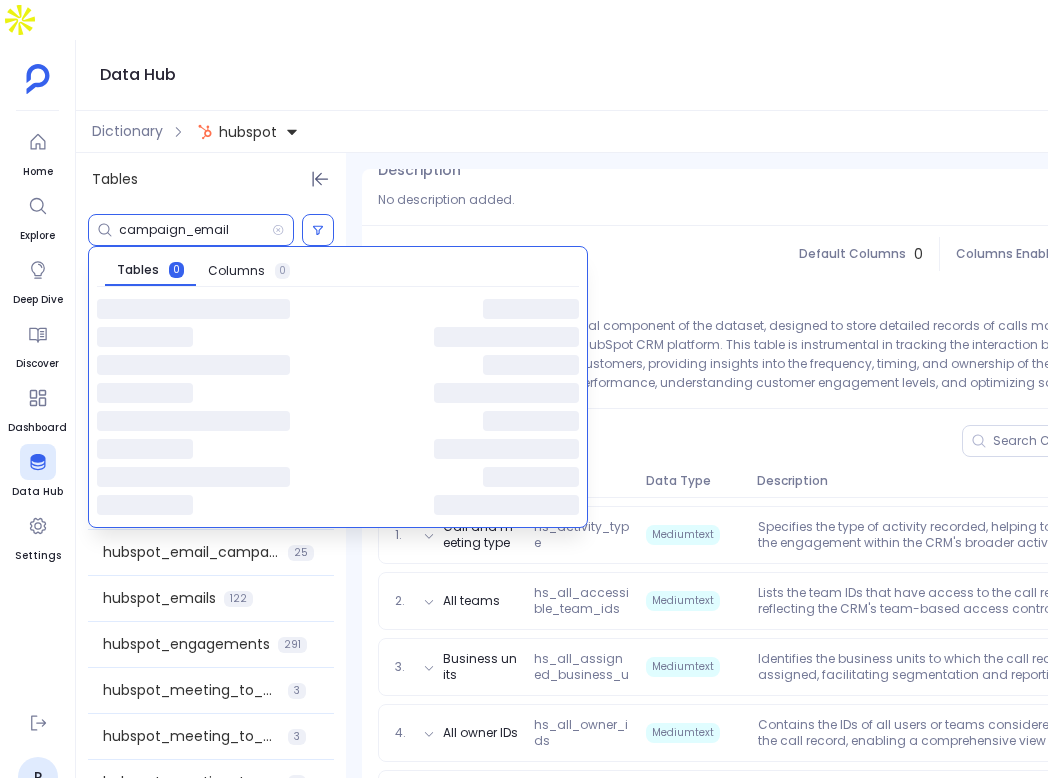 click on "campaign_email" at bounding box center (195, 230) 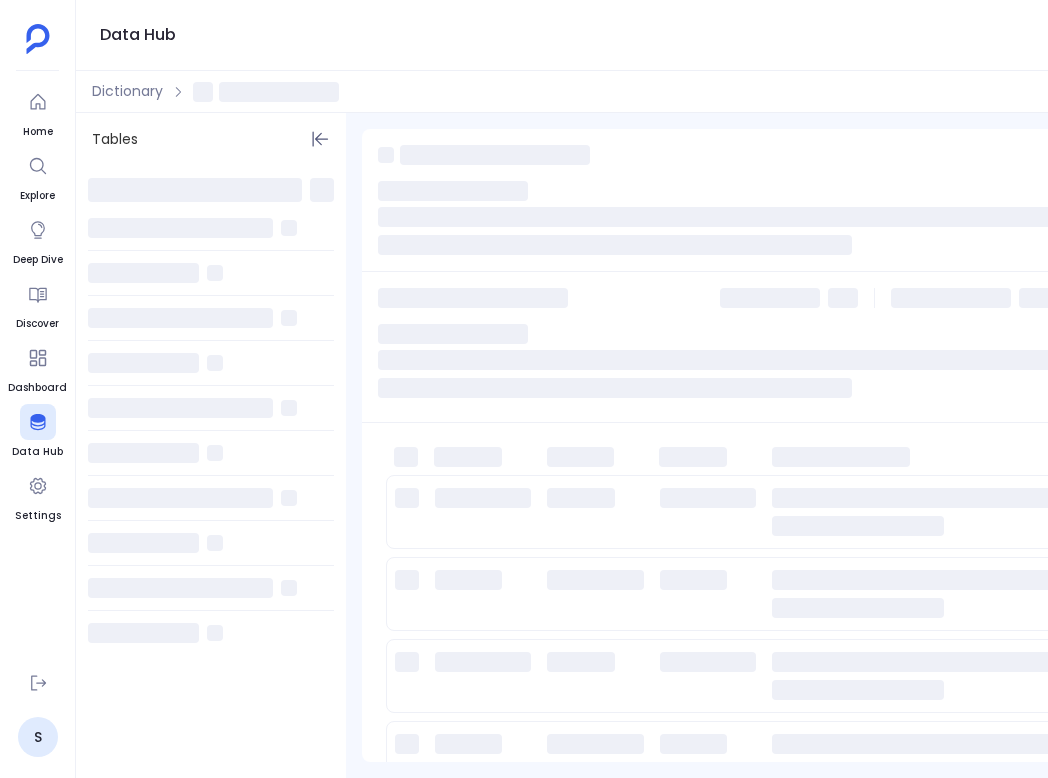 scroll, scrollTop: 0, scrollLeft: 0, axis: both 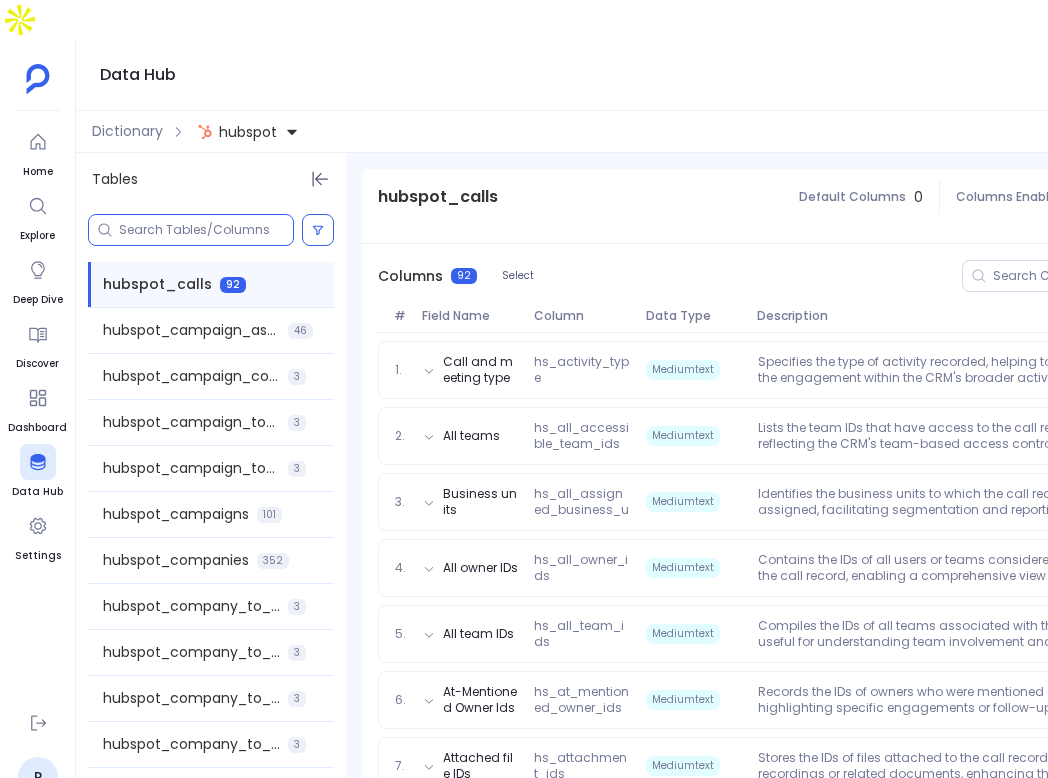 click at bounding box center [206, 230] 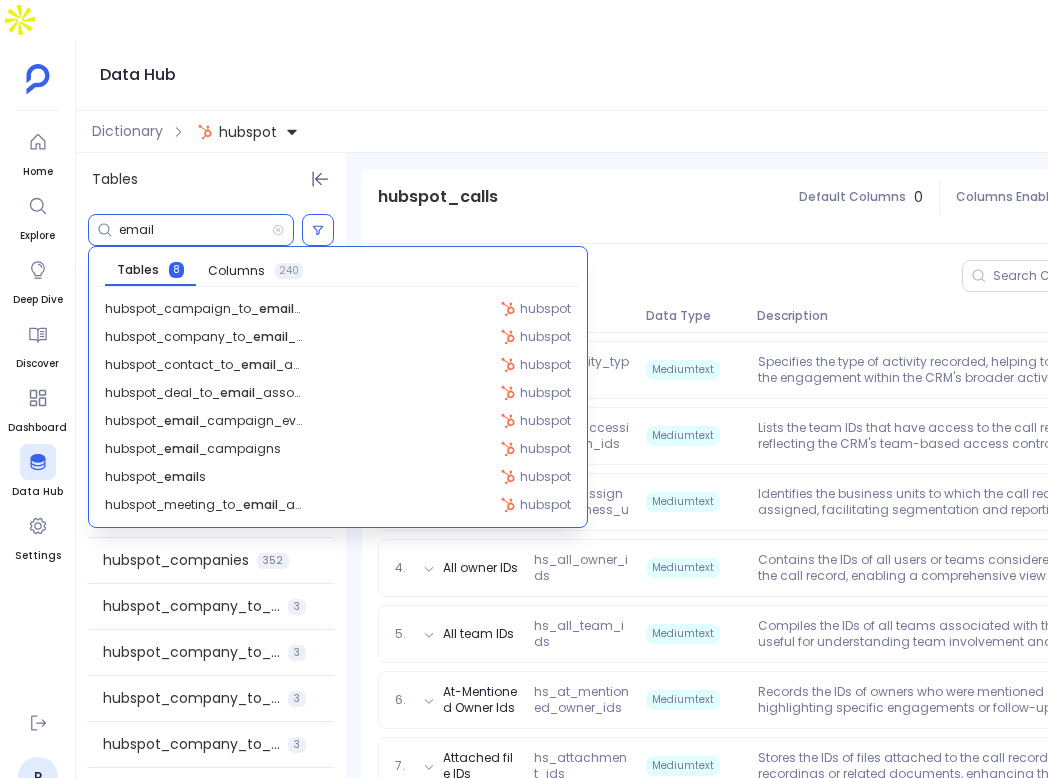 click on "email" at bounding box center [195, 230] 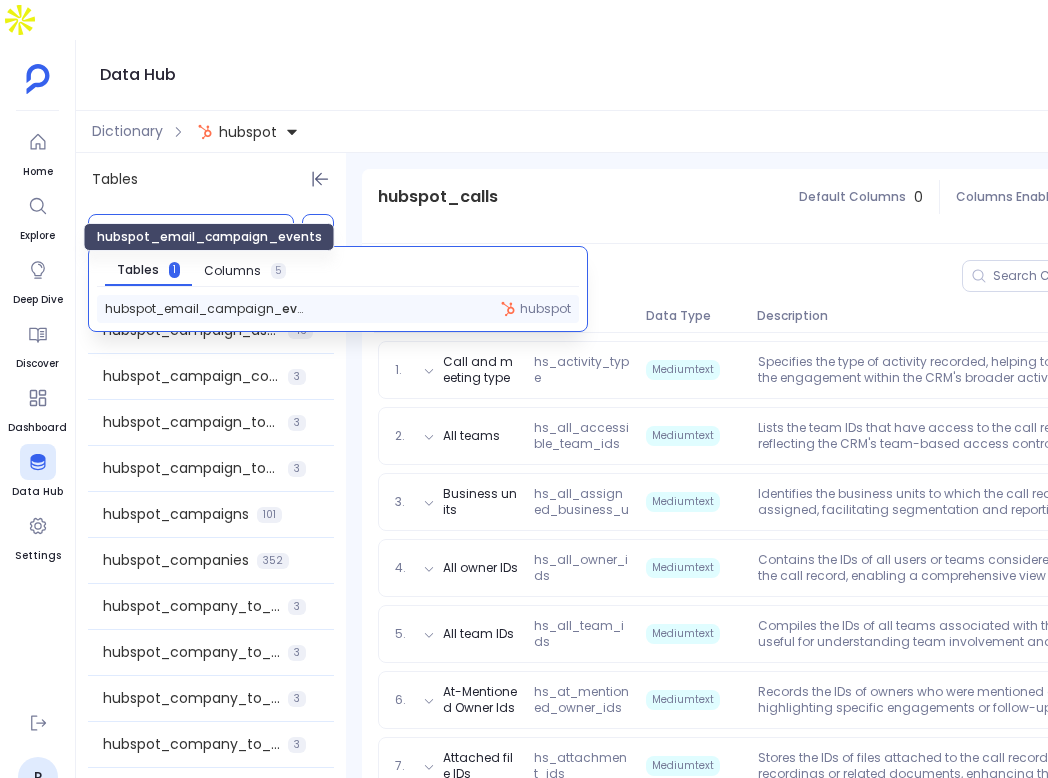 type on "events" 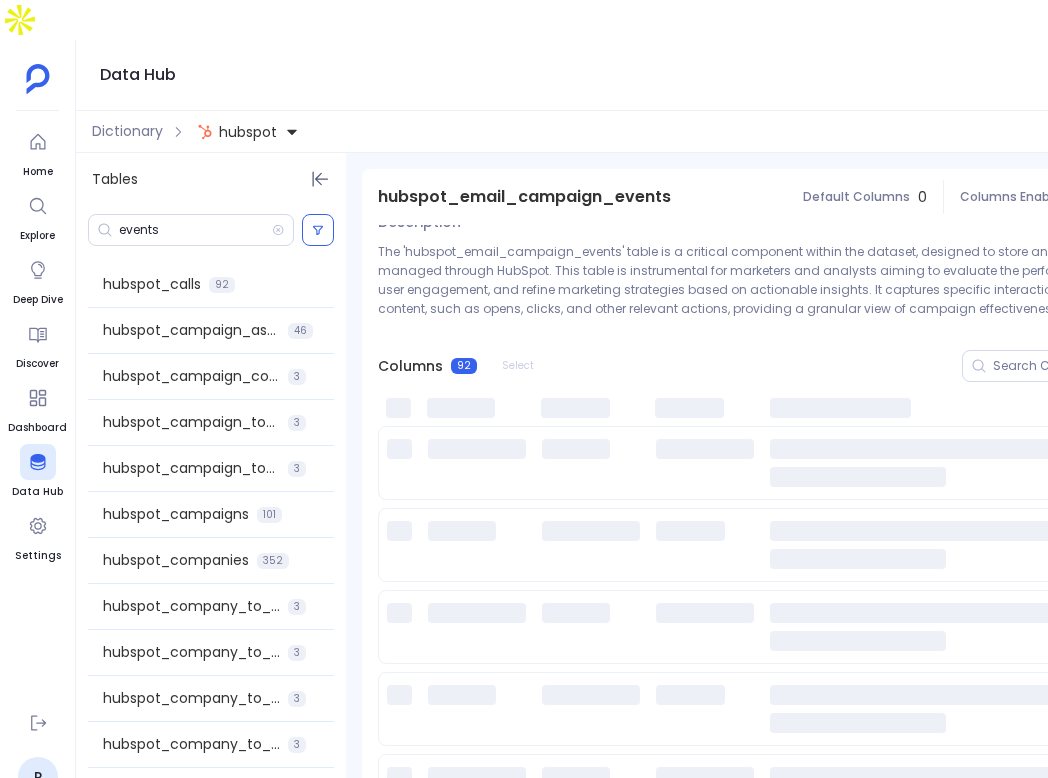 scroll, scrollTop: 180, scrollLeft: 0, axis: vertical 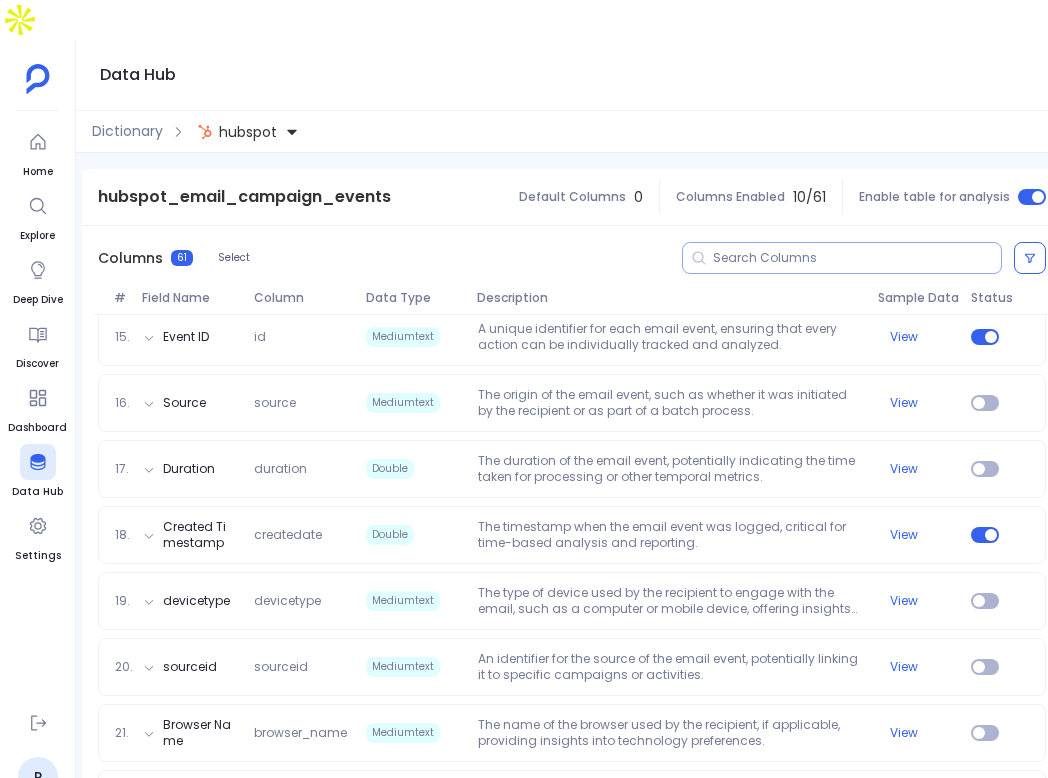 click at bounding box center (842, 258) 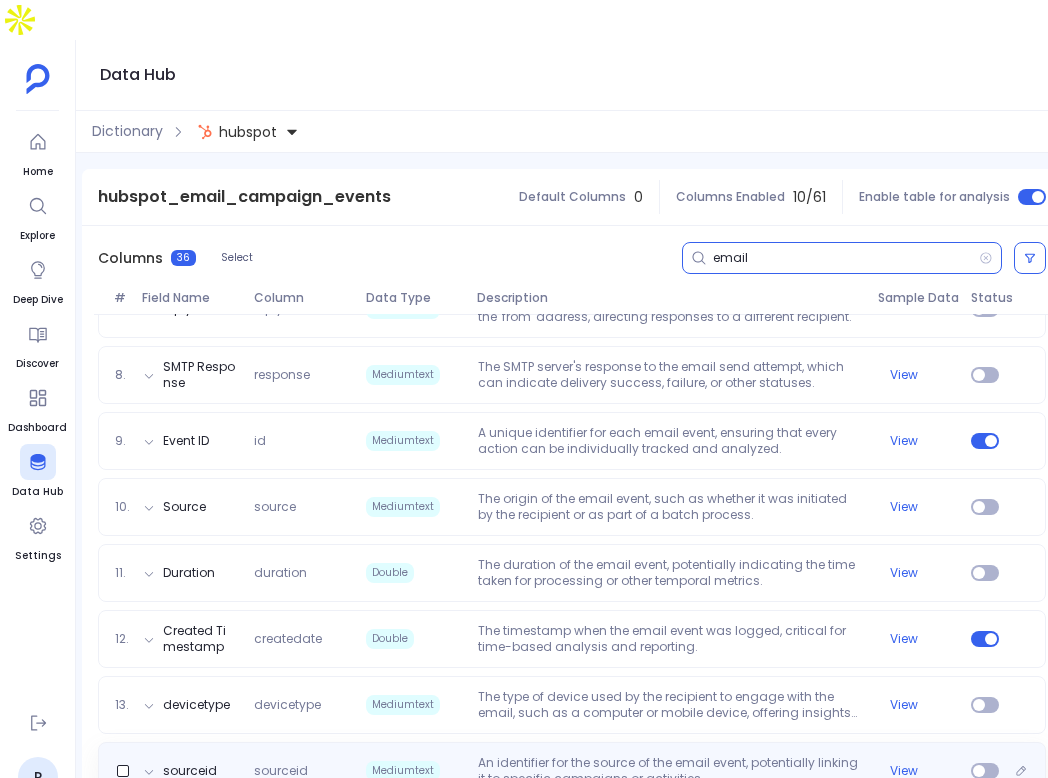 scroll, scrollTop: 637, scrollLeft: 0, axis: vertical 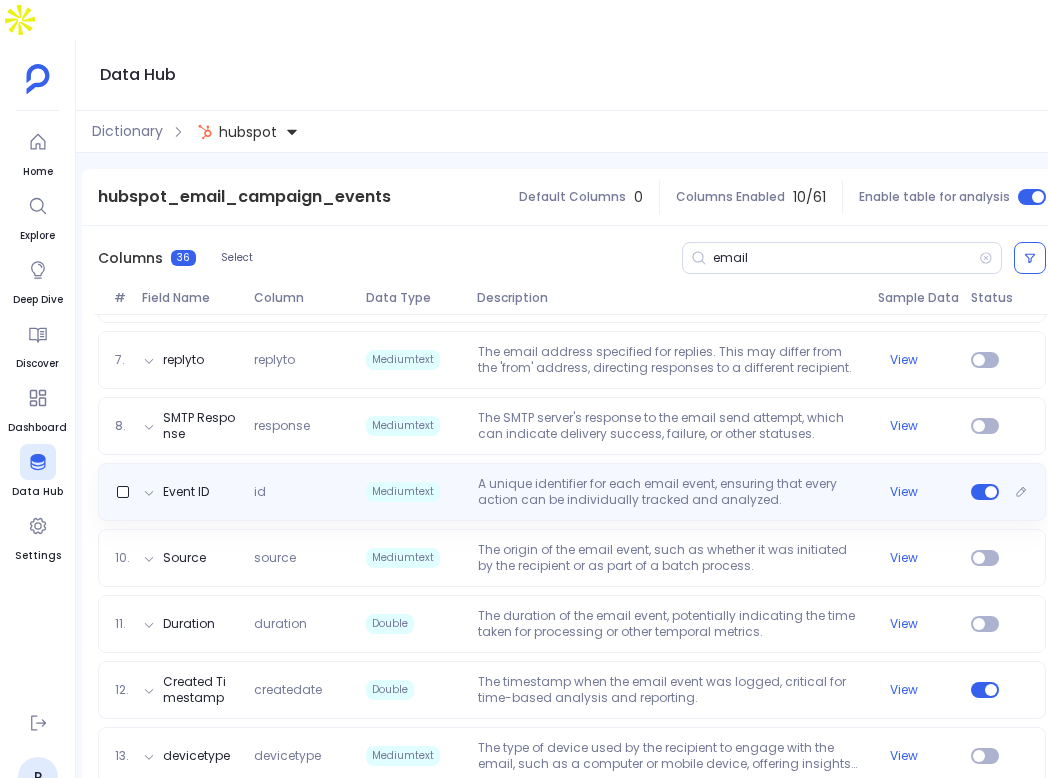 click on "A unique identifier for each email event, ensuring that every action can be individually tracked and analyzed." at bounding box center [670, 492] 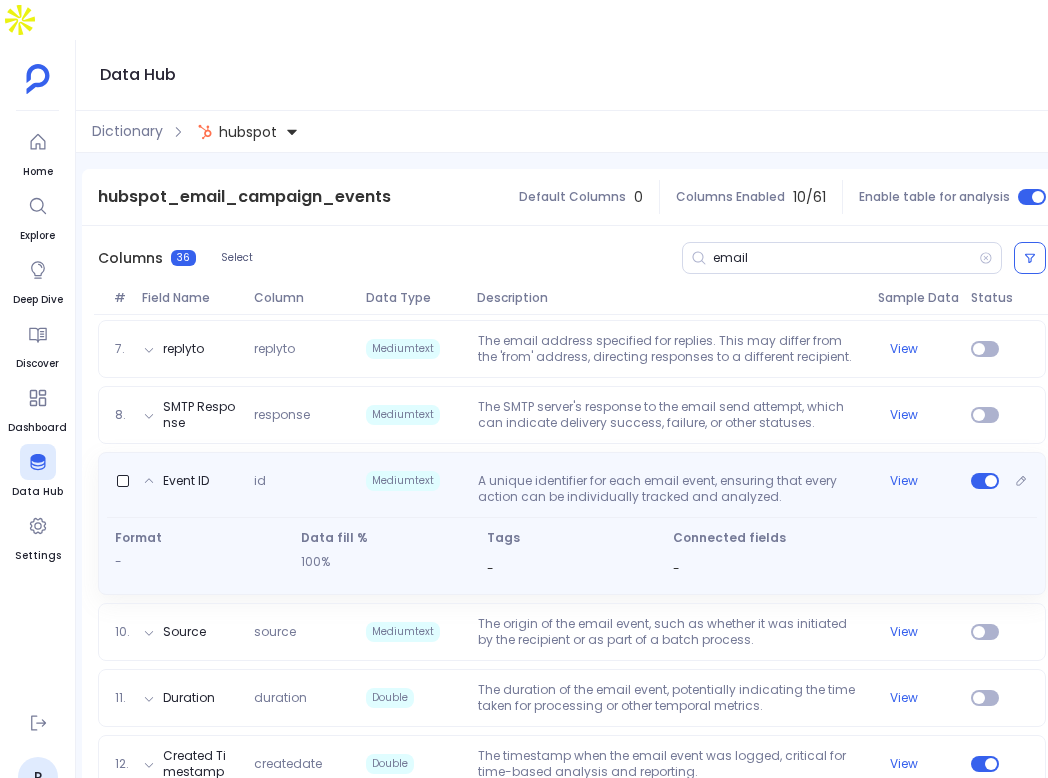 scroll, scrollTop: 650, scrollLeft: 0, axis: vertical 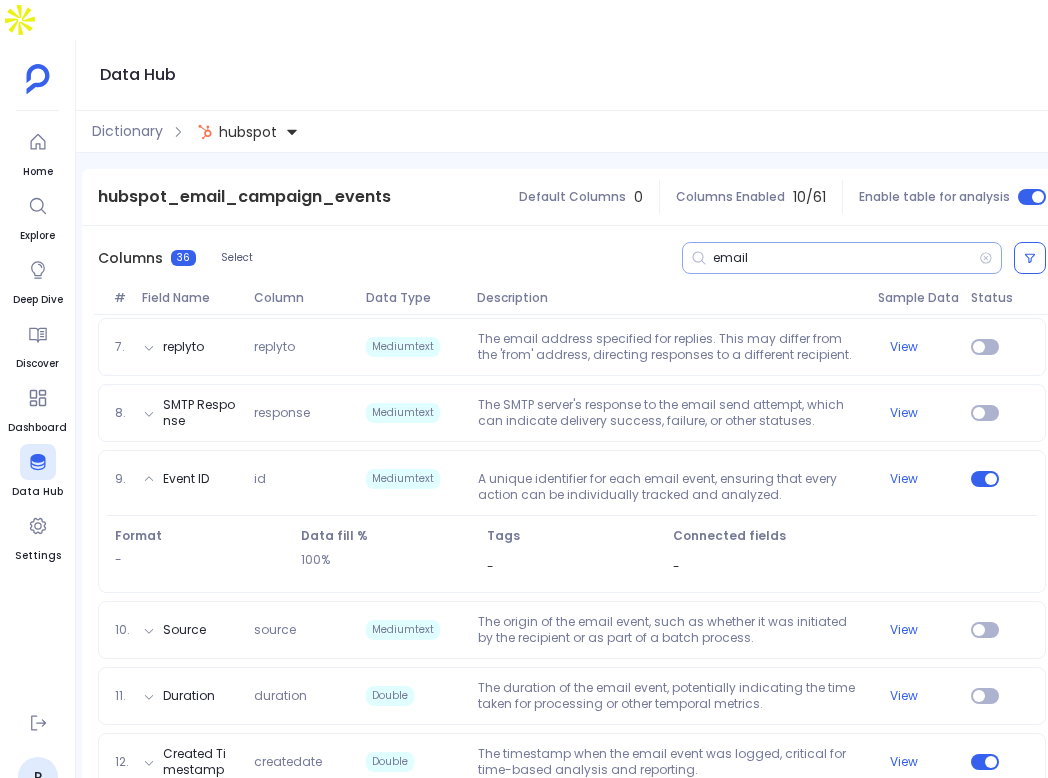 click on "email" at bounding box center (846, 258) 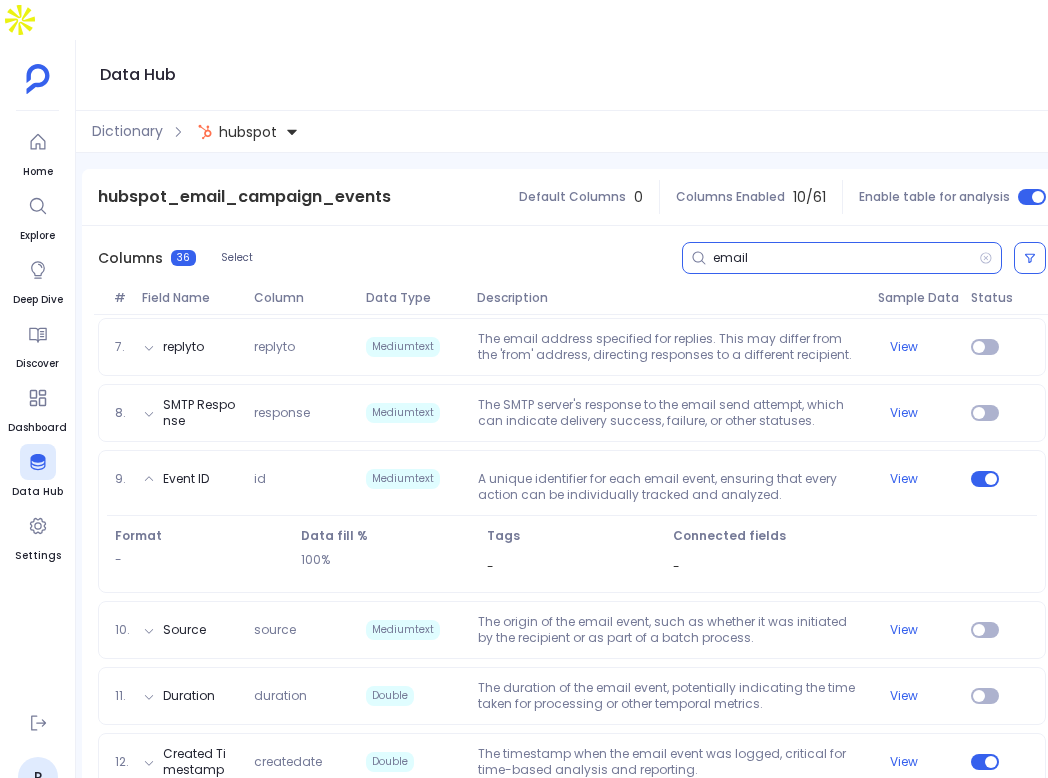 click on "email" at bounding box center [846, 258] 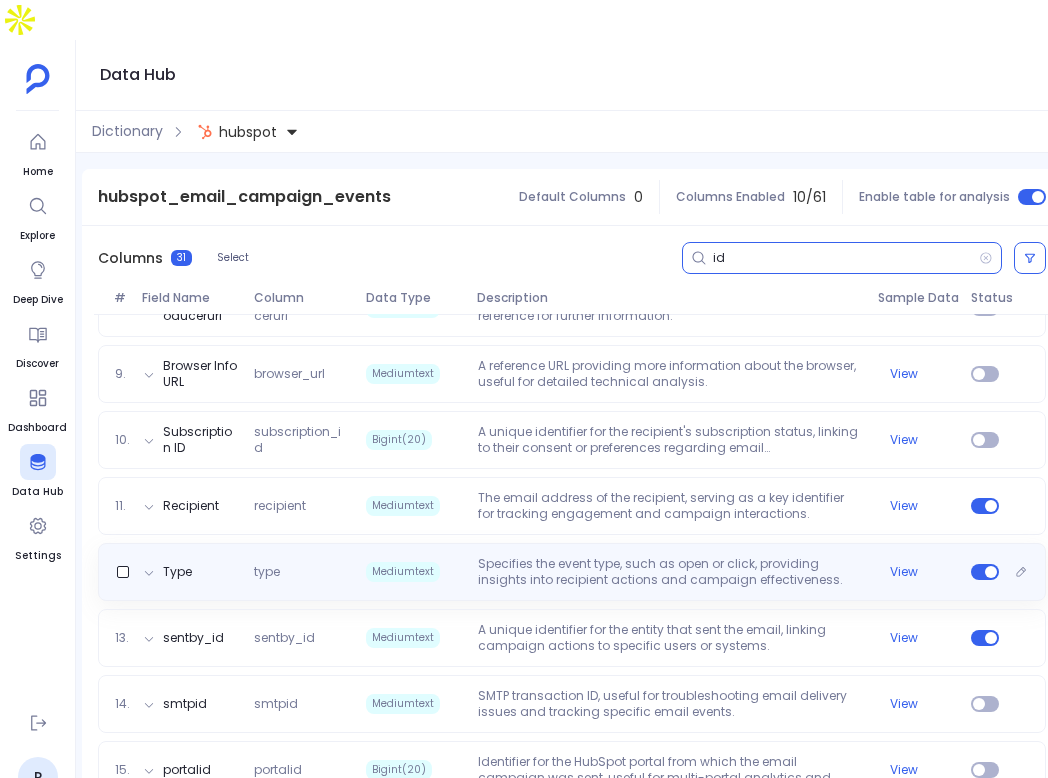 scroll, scrollTop: 754, scrollLeft: 0, axis: vertical 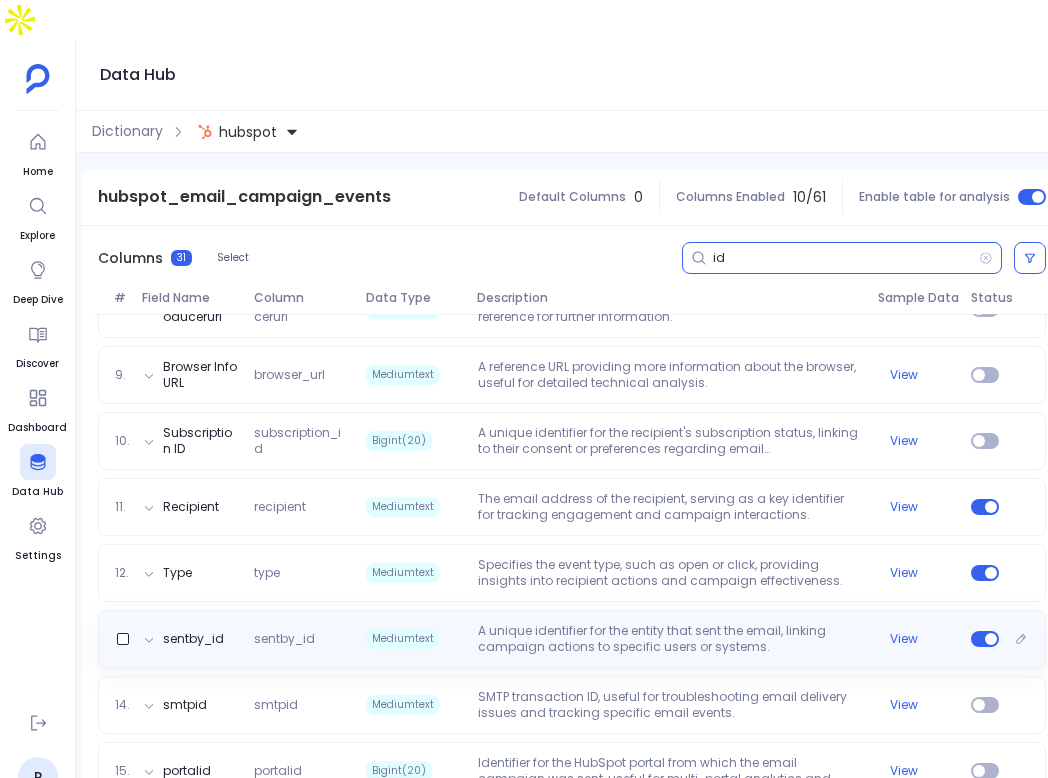 type on "id" 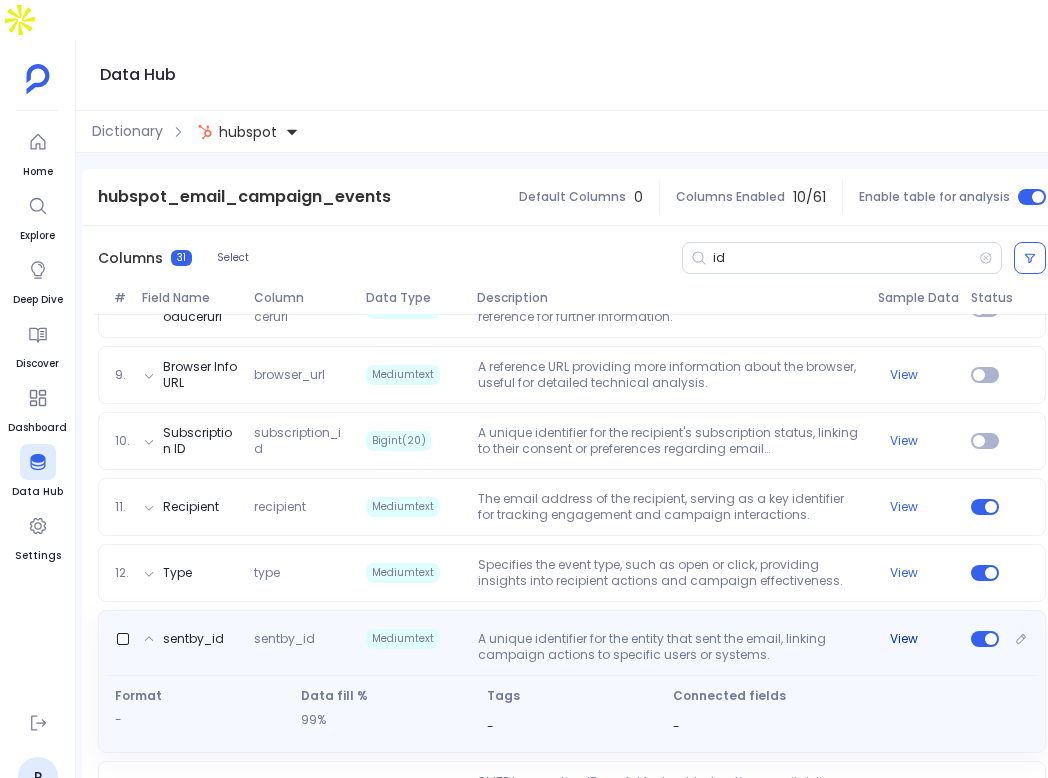 click on "View" at bounding box center (904, 639) 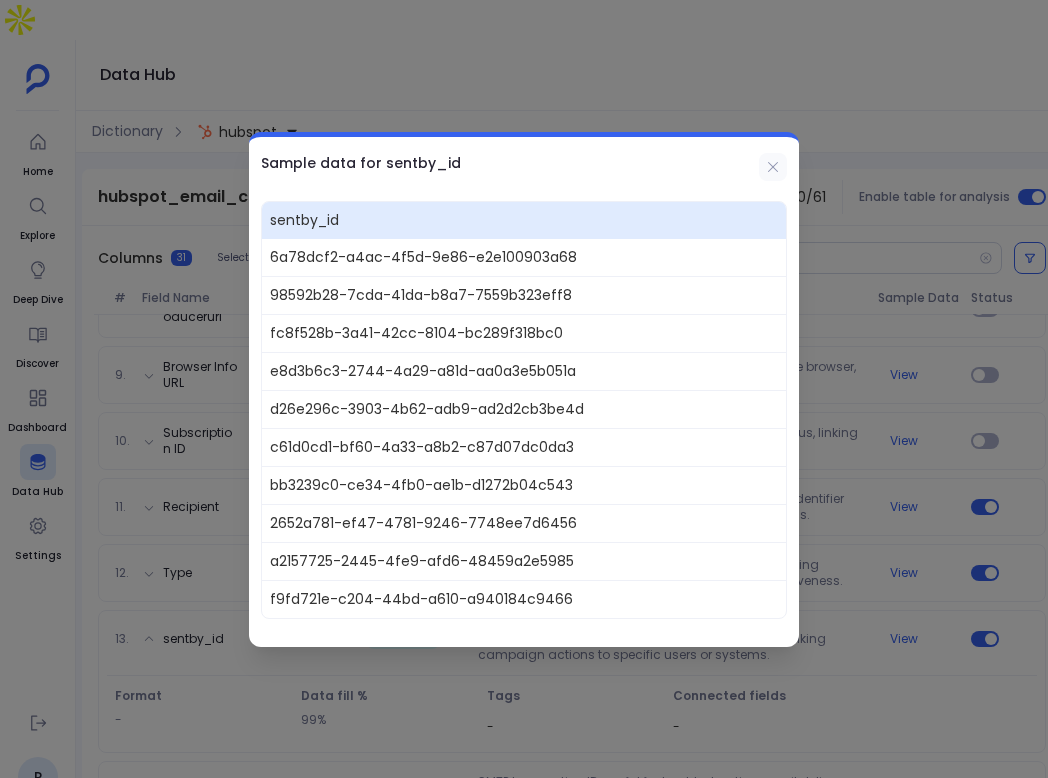 click at bounding box center [773, 167] 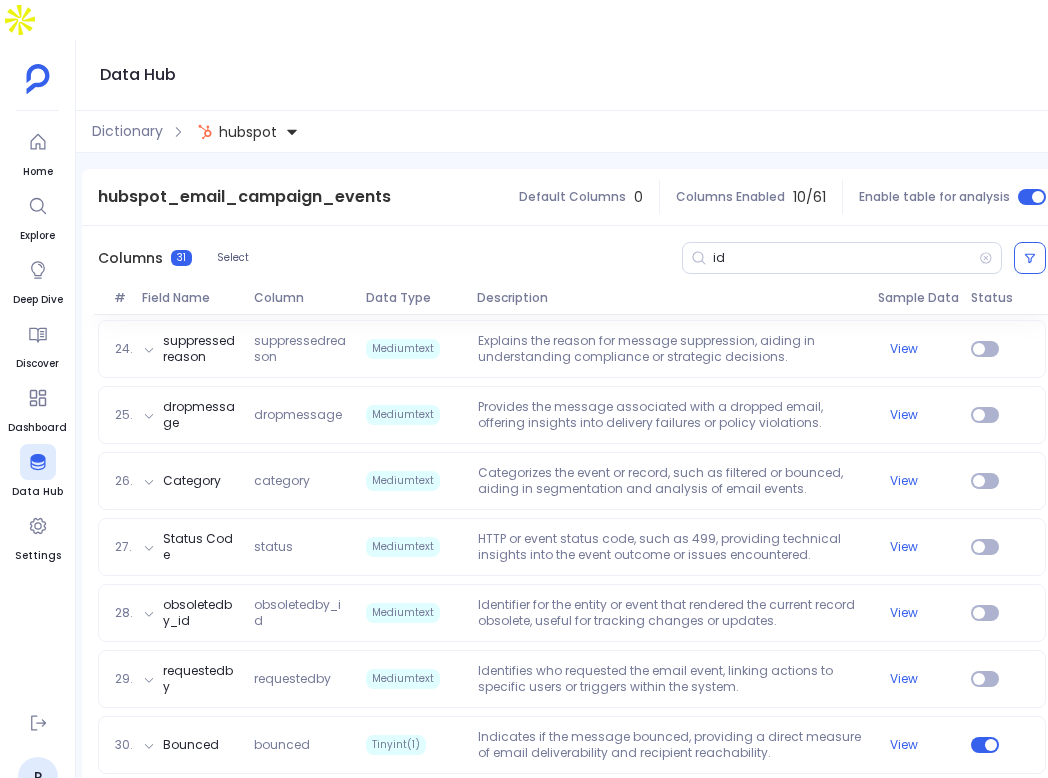 scroll, scrollTop: 1909, scrollLeft: 0, axis: vertical 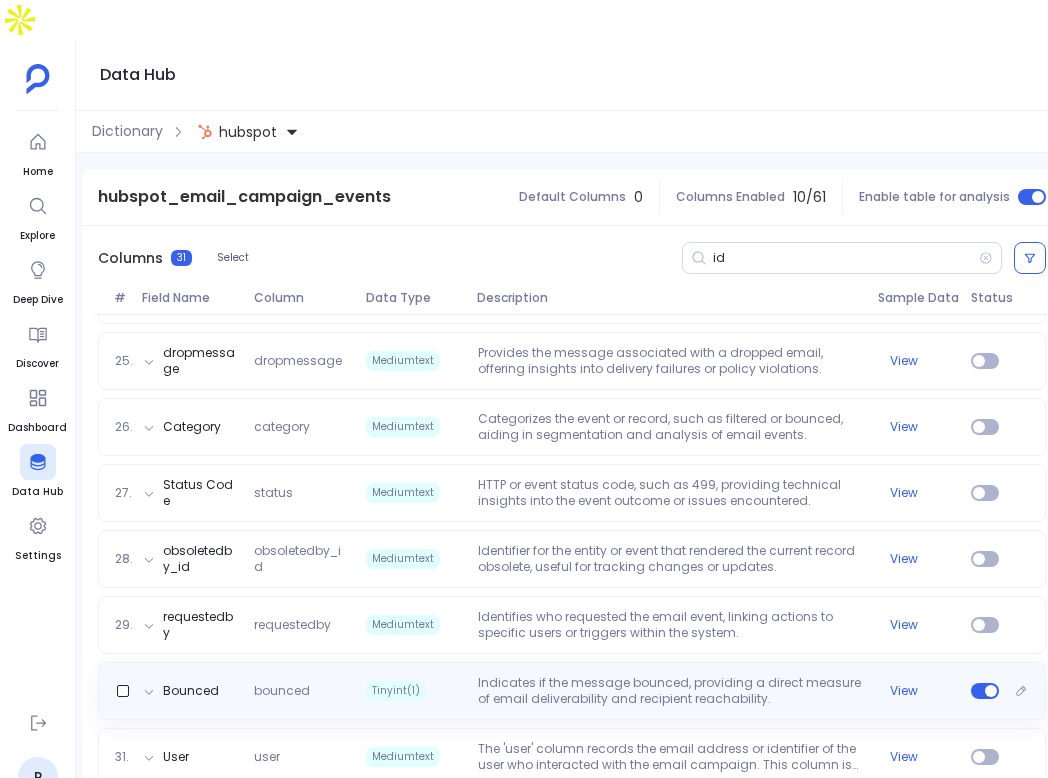 click on "Bounced bounced Tinyint(1) Indicates if the message bounced, providing a direct measure of email deliverability and recipient reachability. View" at bounding box center (572, 691) 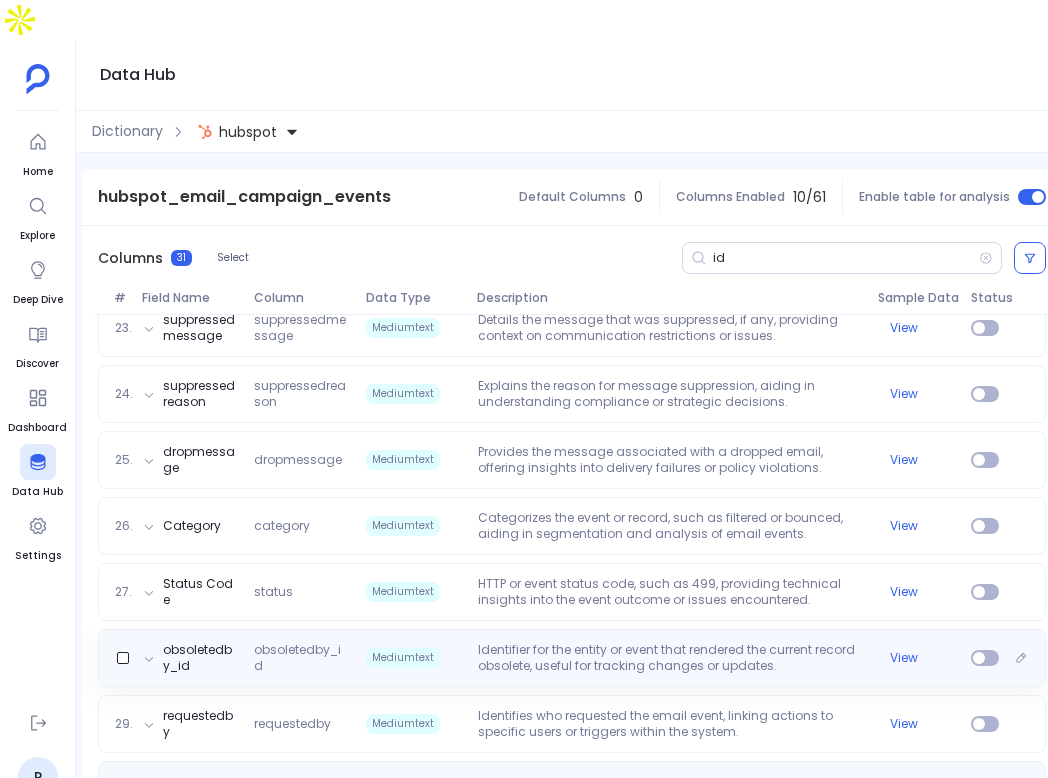 scroll, scrollTop: 1700, scrollLeft: 0, axis: vertical 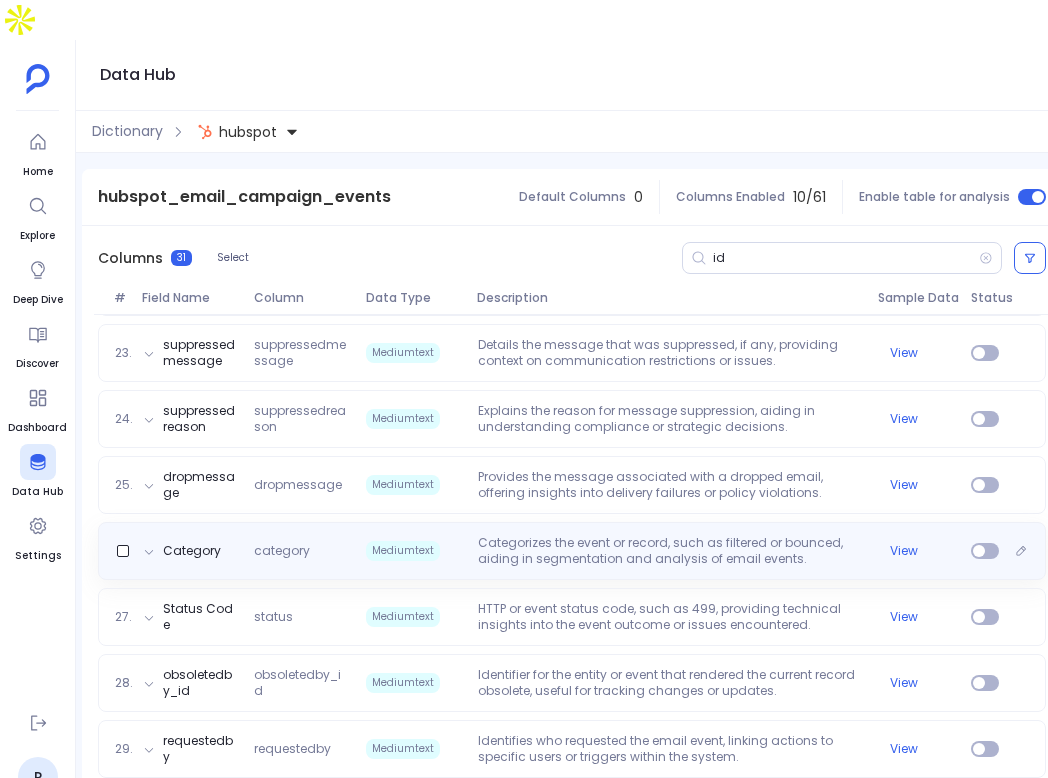 click on "Categorizes the event or record, such as filtered or bounced, aiding in segmentation and analysis of email events." at bounding box center [670, 551] 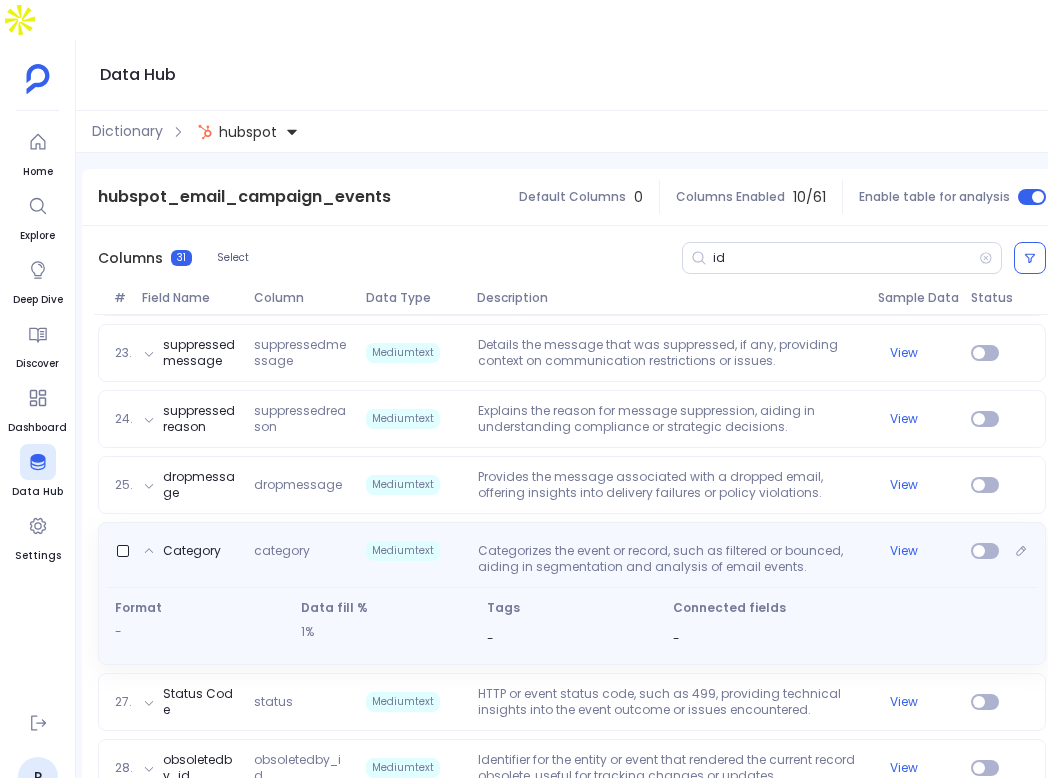 click on "Categorizes the event or record, such as filtered or bounced, aiding in segmentation and analysis of email events." at bounding box center (670, 559) 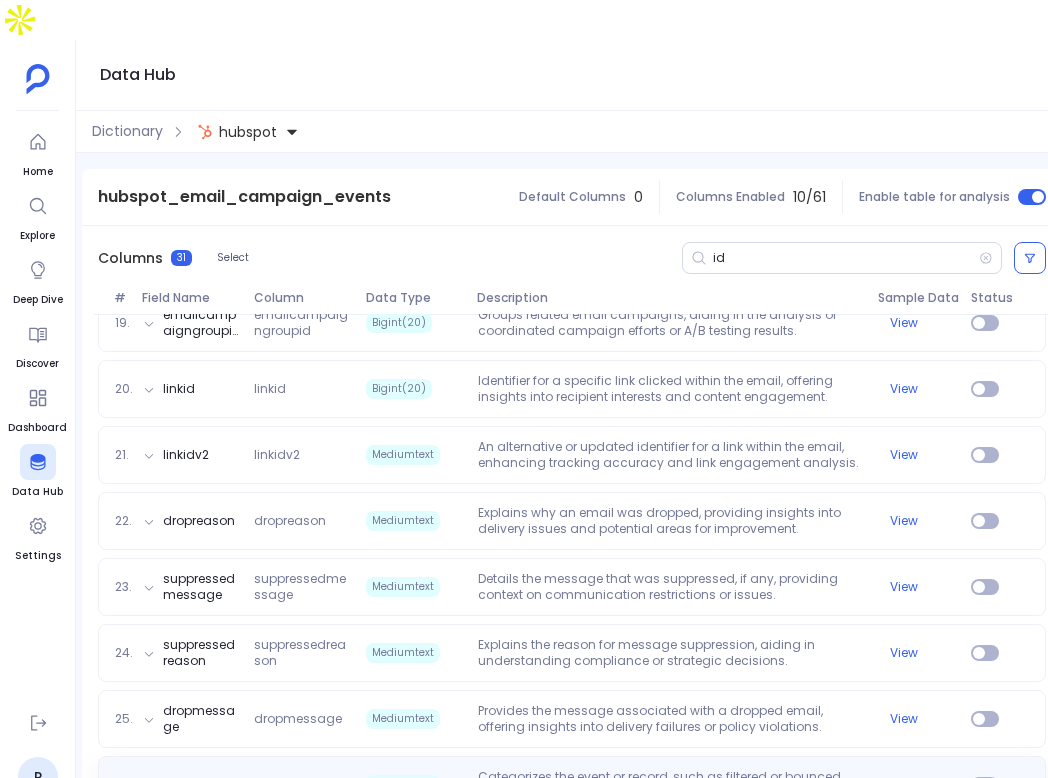 scroll, scrollTop: 1309, scrollLeft: 0, axis: vertical 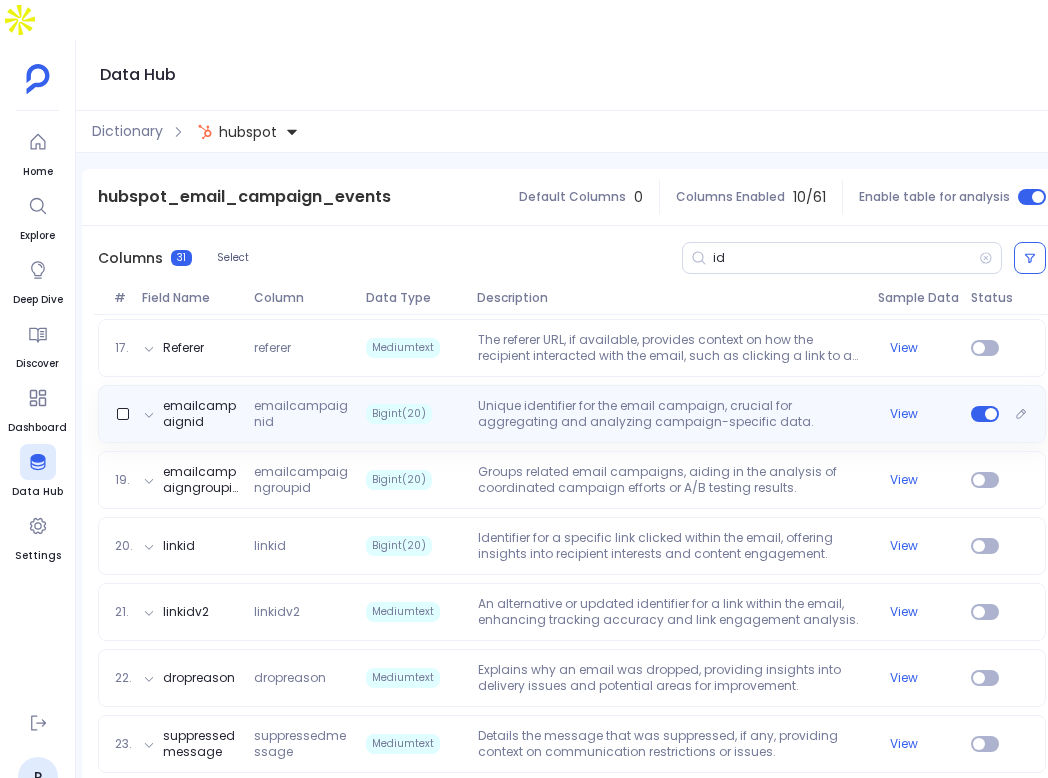 click on "Unique identifier for the email campaign, crucial for aggregating and analyzing campaign-specific data." at bounding box center [670, 414] 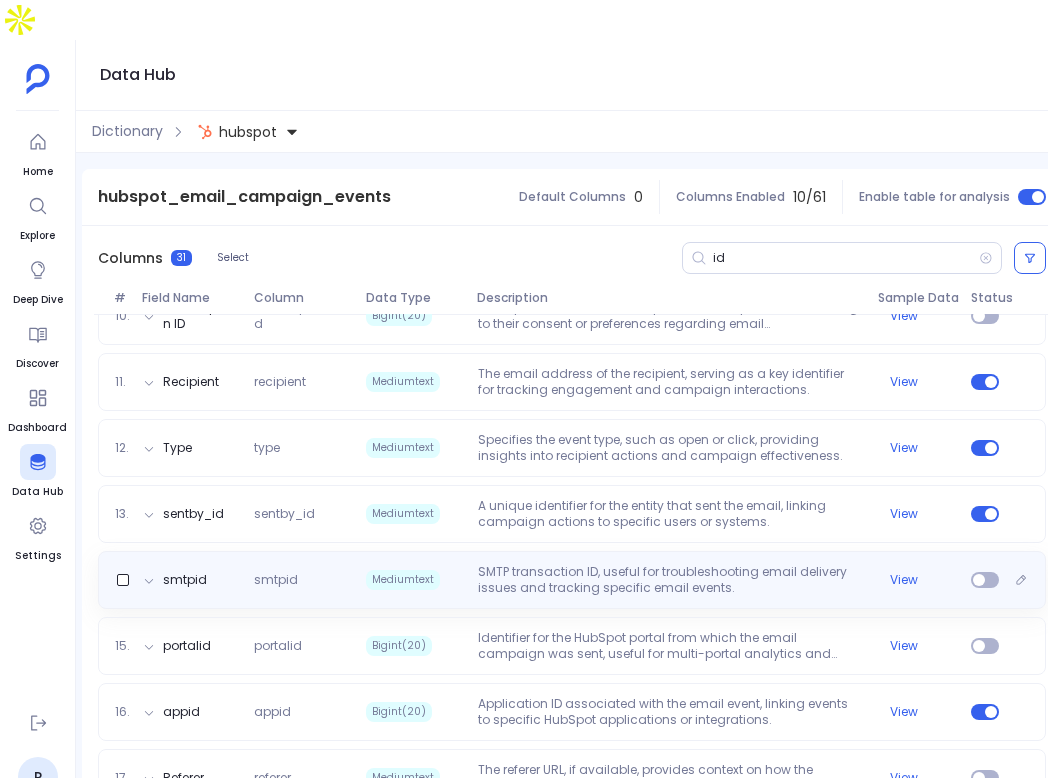 scroll, scrollTop: 861, scrollLeft: 0, axis: vertical 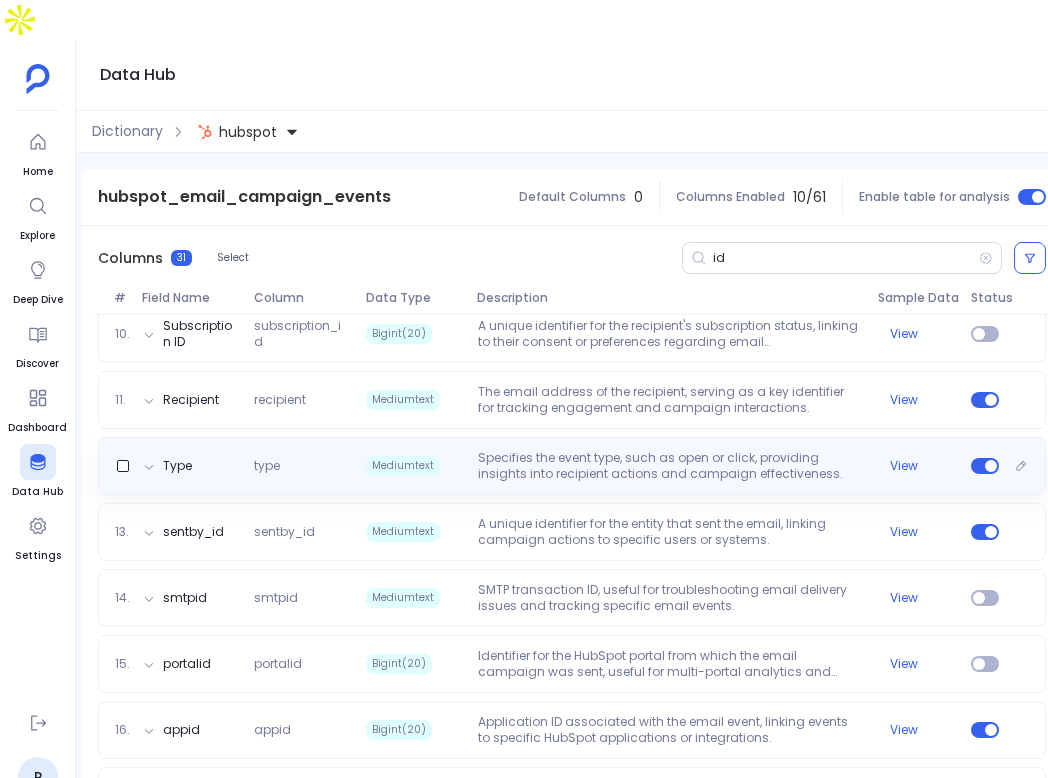 click on "Specifies the event type, such as open or click, providing insights into recipient actions and campaign effectiveness." at bounding box center [670, 466] 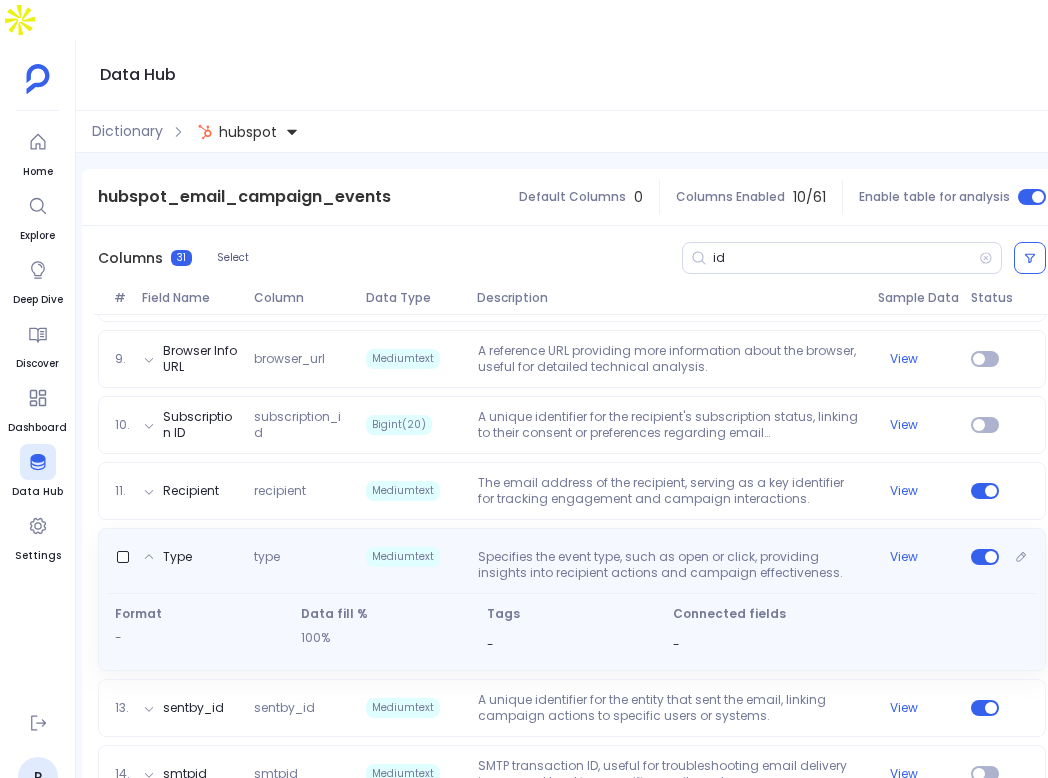 scroll, scrollTop: 769, scrollLeft: 0, axis: vertical 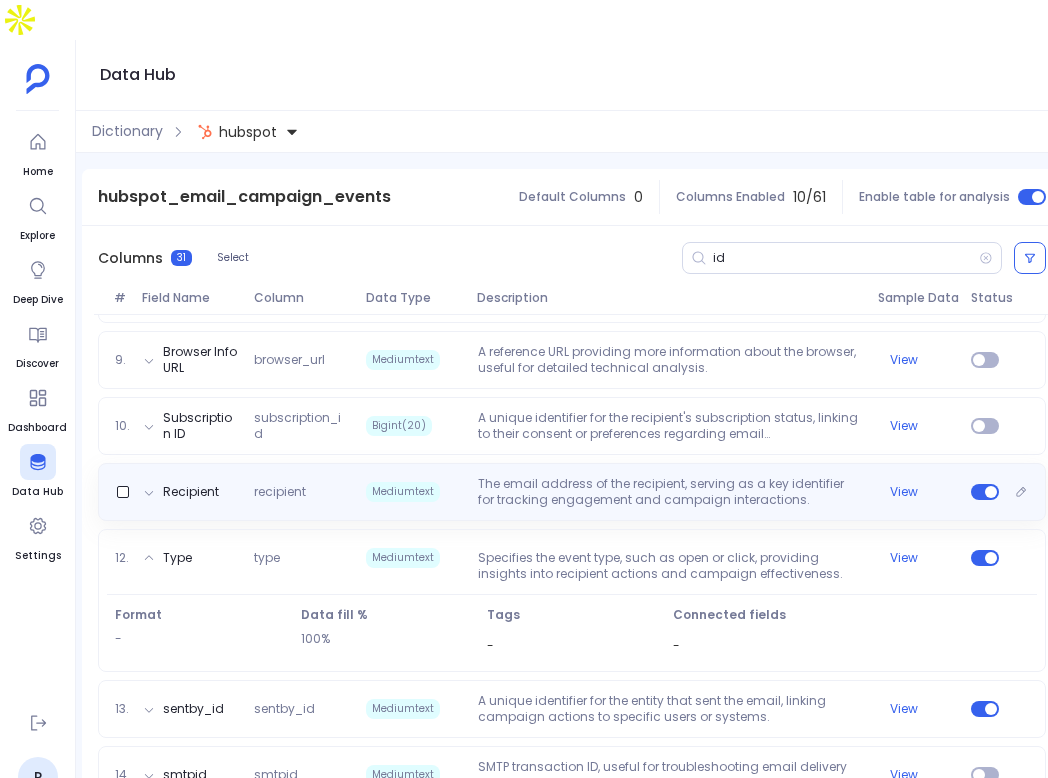 click on "The email address of the recipient, serving as a key identifier for tracking engagement and campaign interactions." at bounding box center [670, 492] 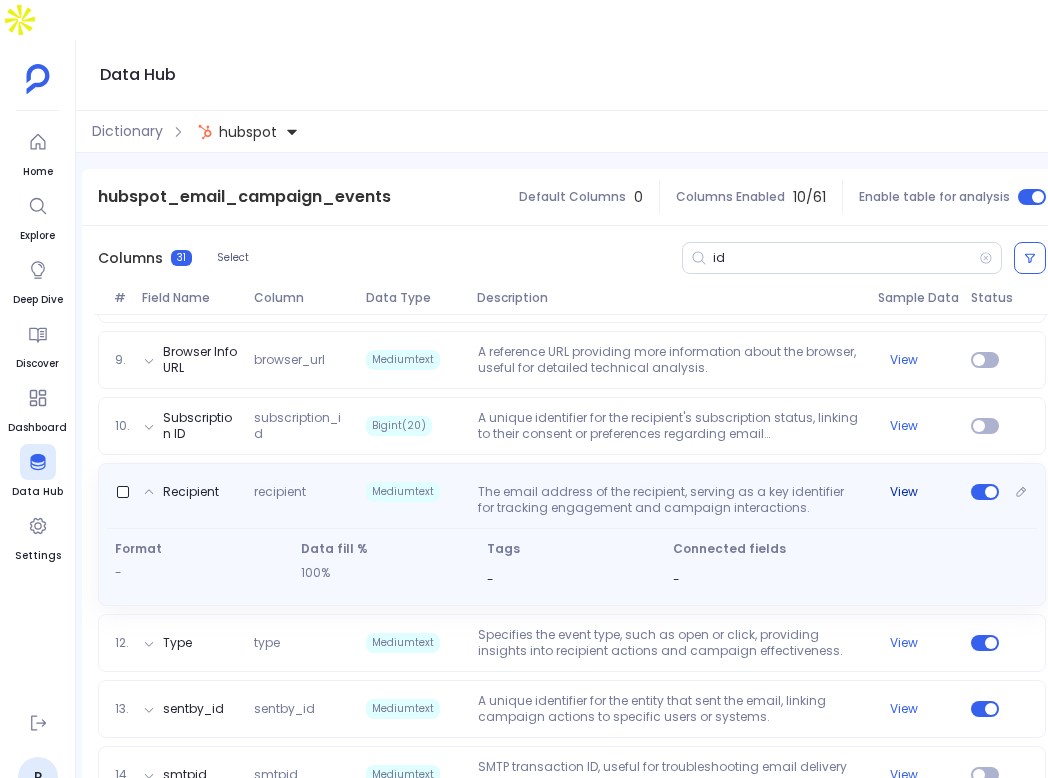 click on "View" at bounding box center (904, 492) 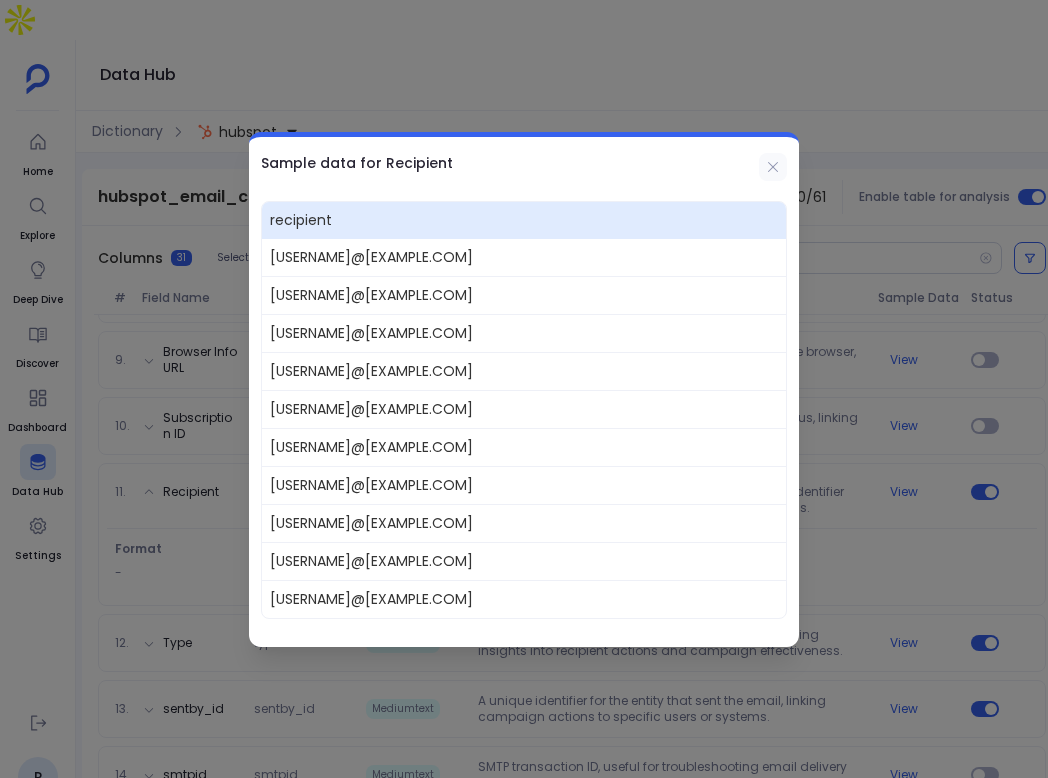 click at bounding box center (773, 167) 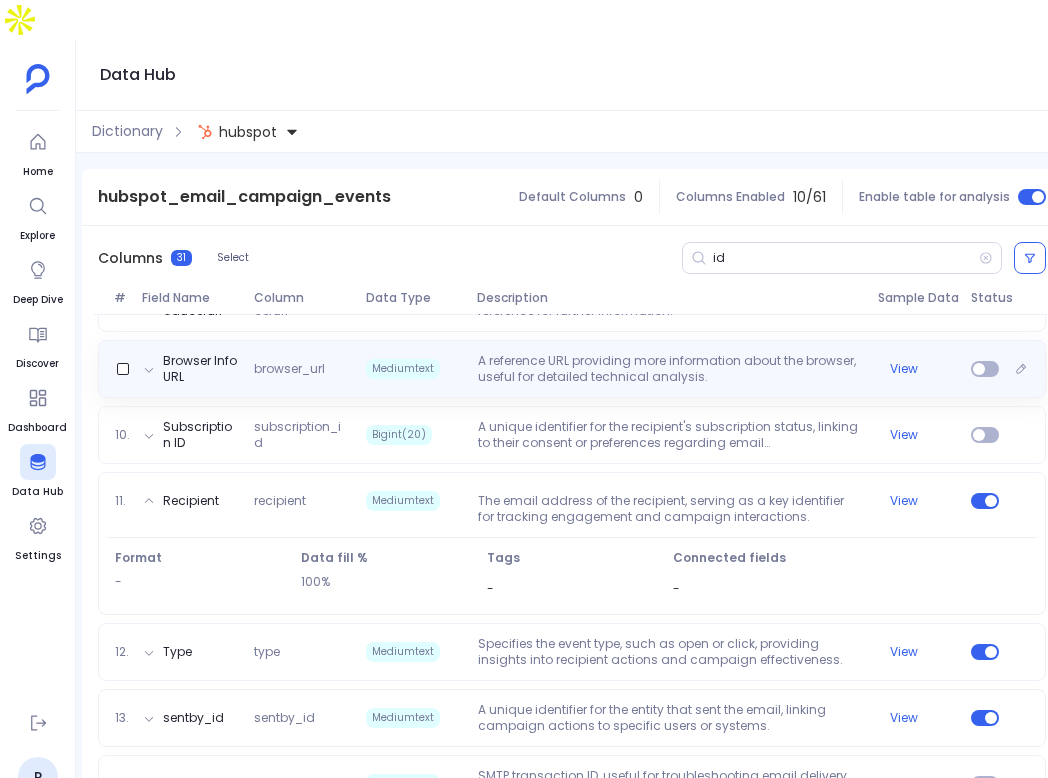 scroll, scrollTop: 1101, scrollLeft: 0, axis: vertical 